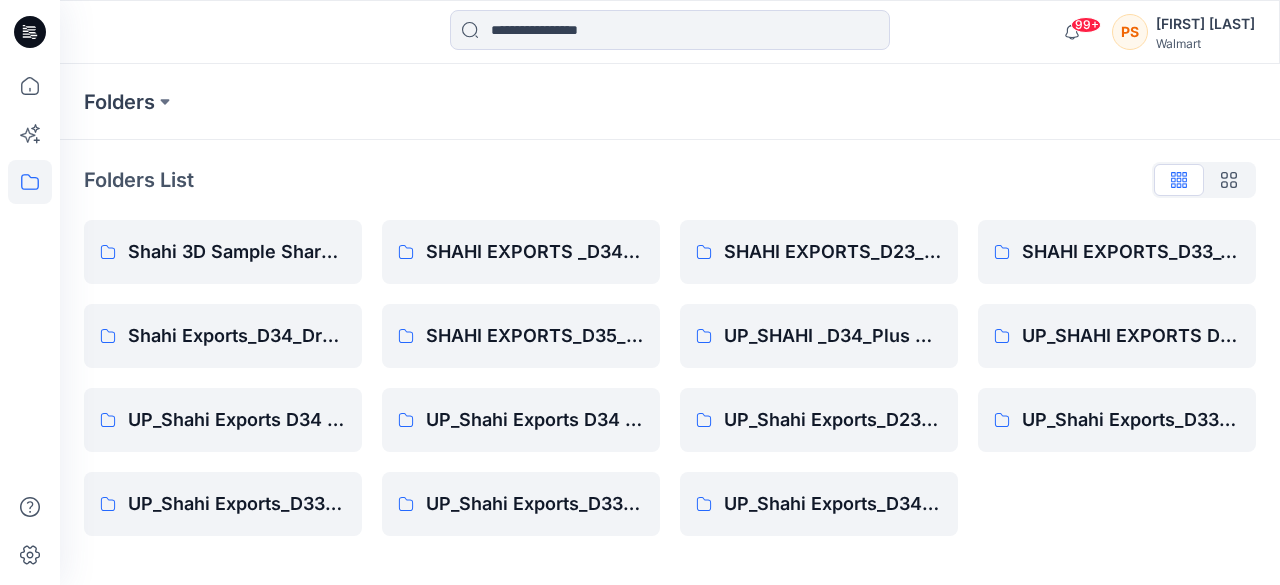 scroll, scrollTop: 0, scrollLeft: 0, axis: both 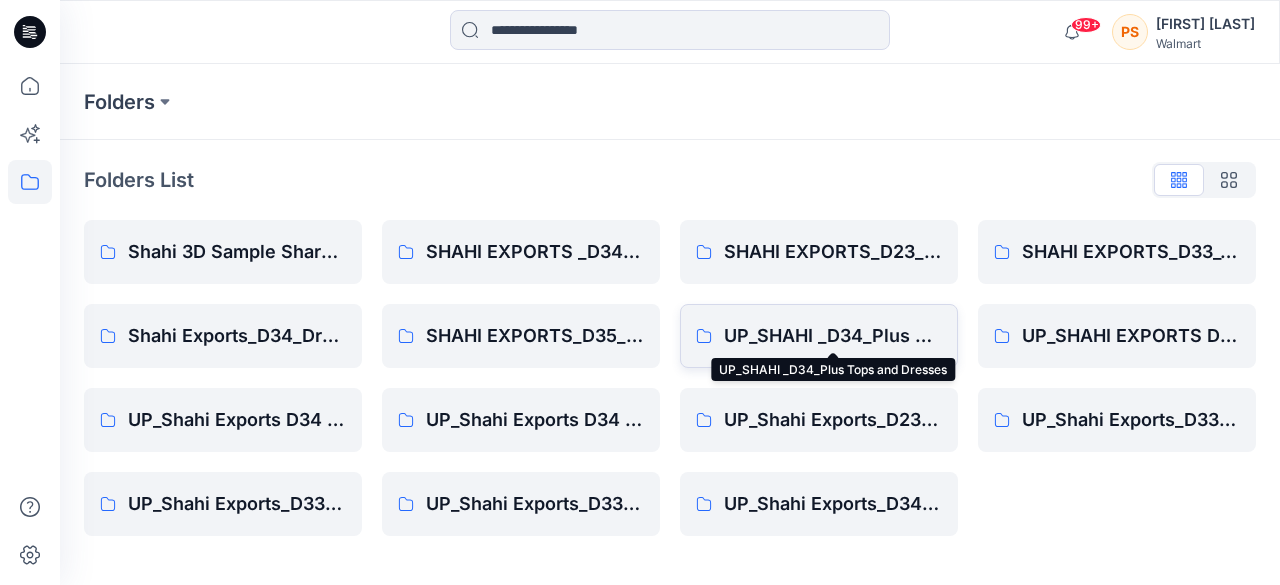 click on "UP_SHAHI _D34_Plus Tops and Dresses" at bounding box center [833, 336] 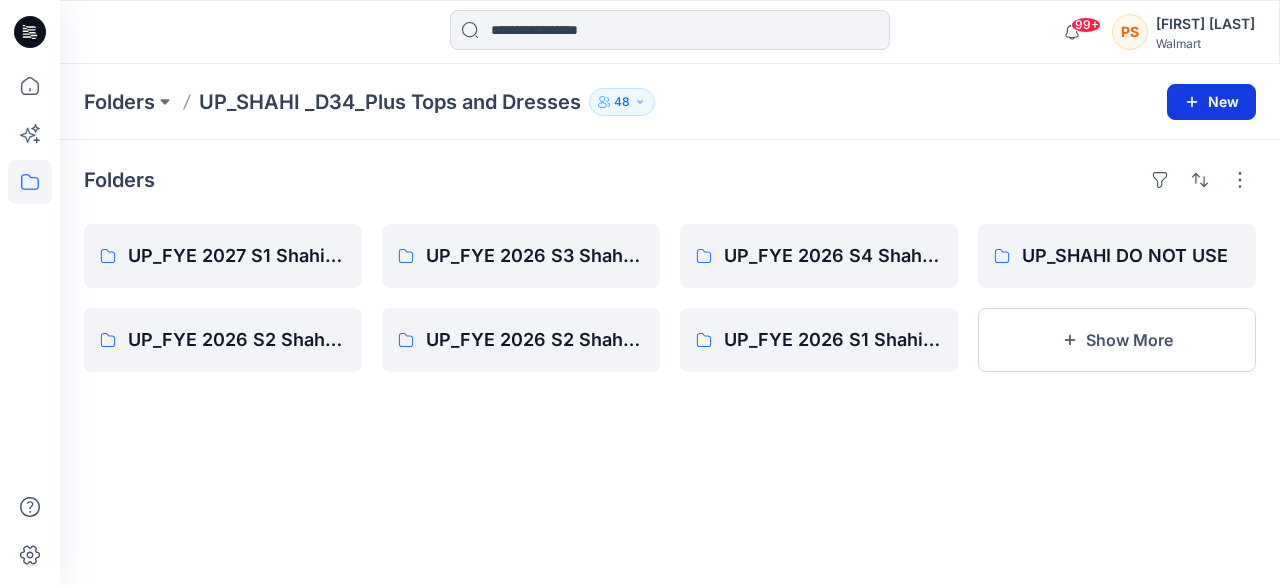 click on "New" at bounding box center (1211, 102) 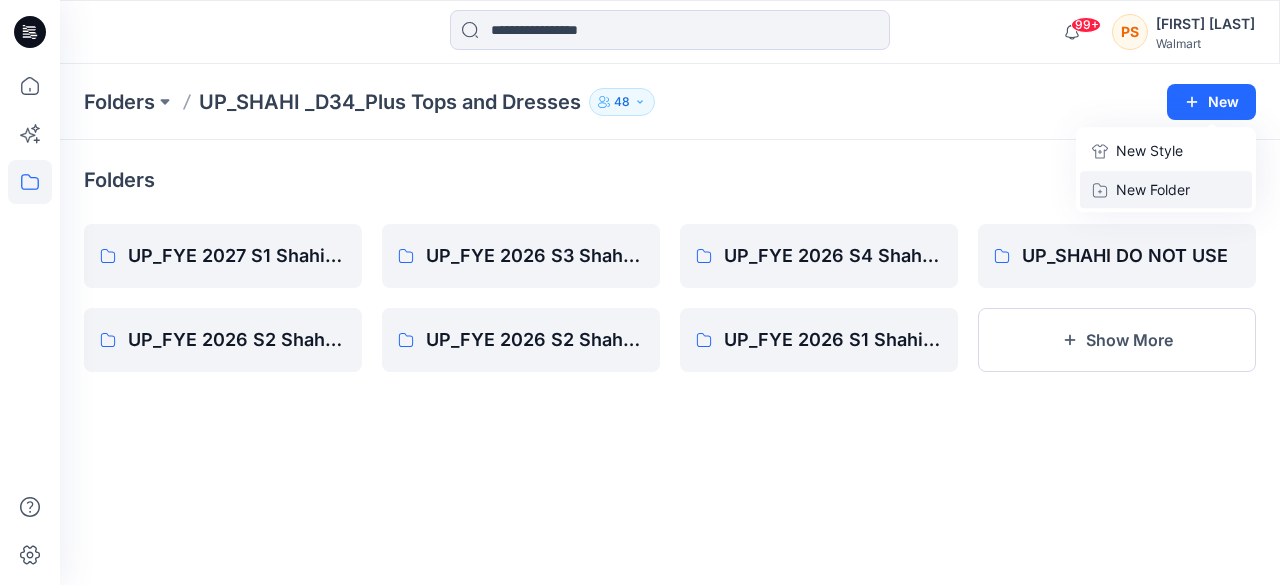click on "New Folder" at bounding box center (1153, 189) 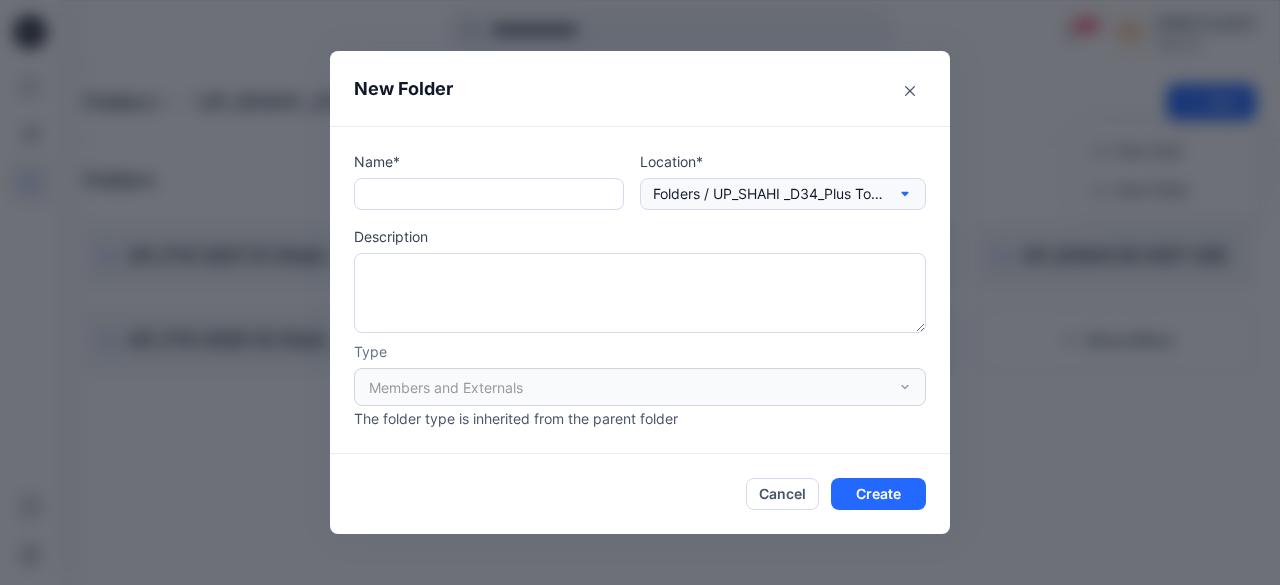click 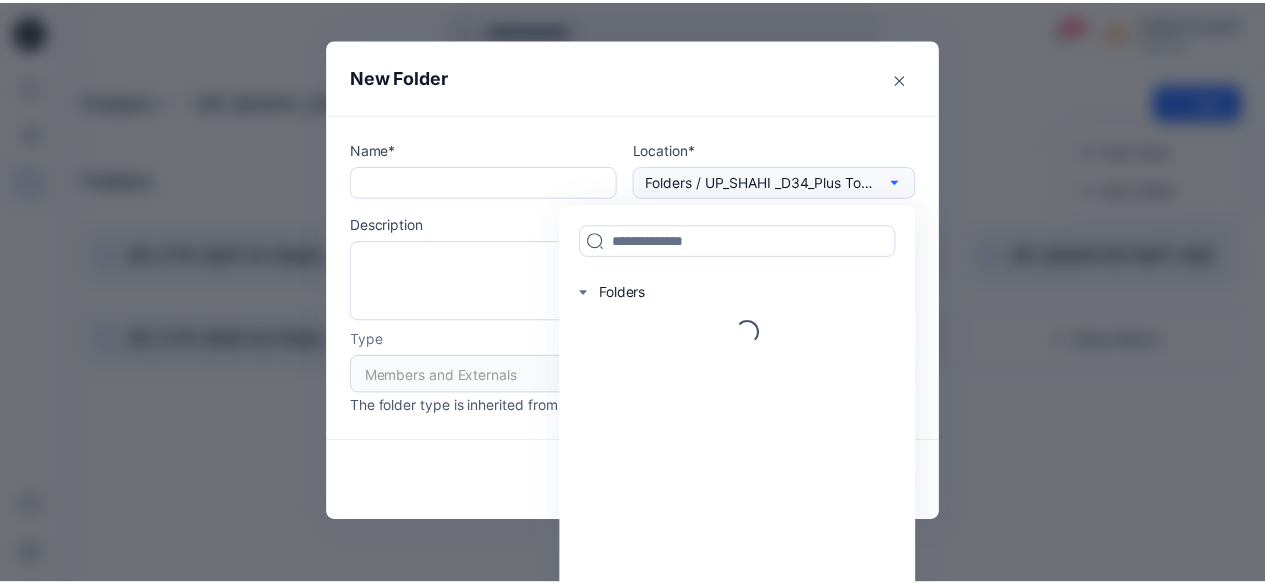 scroll, scrollTop: 0, scrollLeft: 0, axis: both 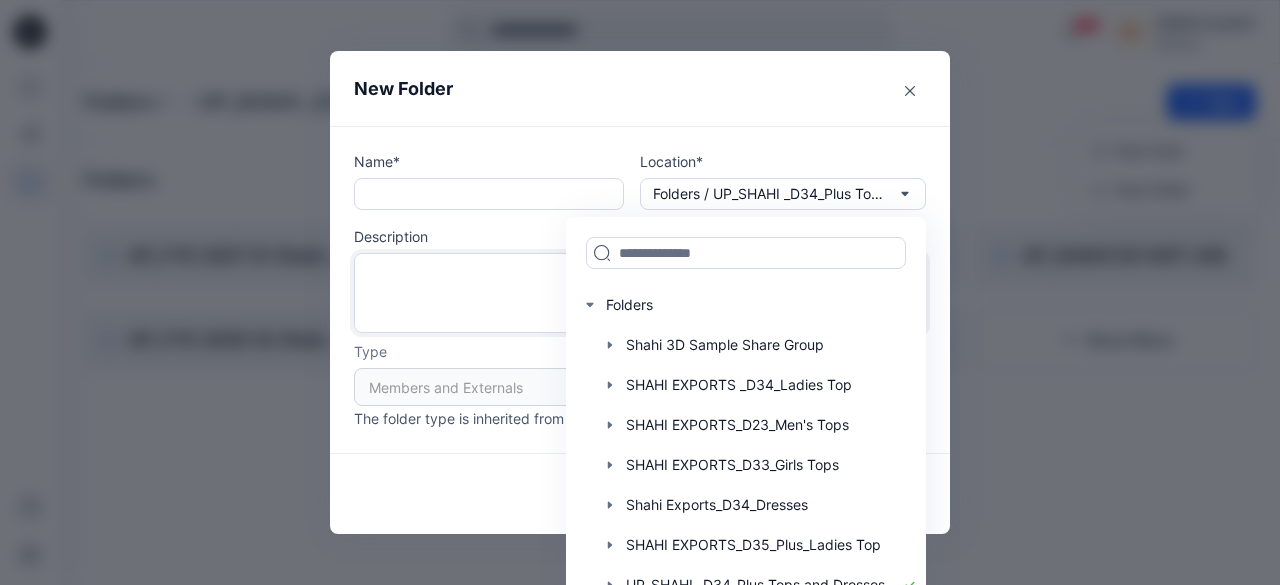 click at bounding box center [640, 293] 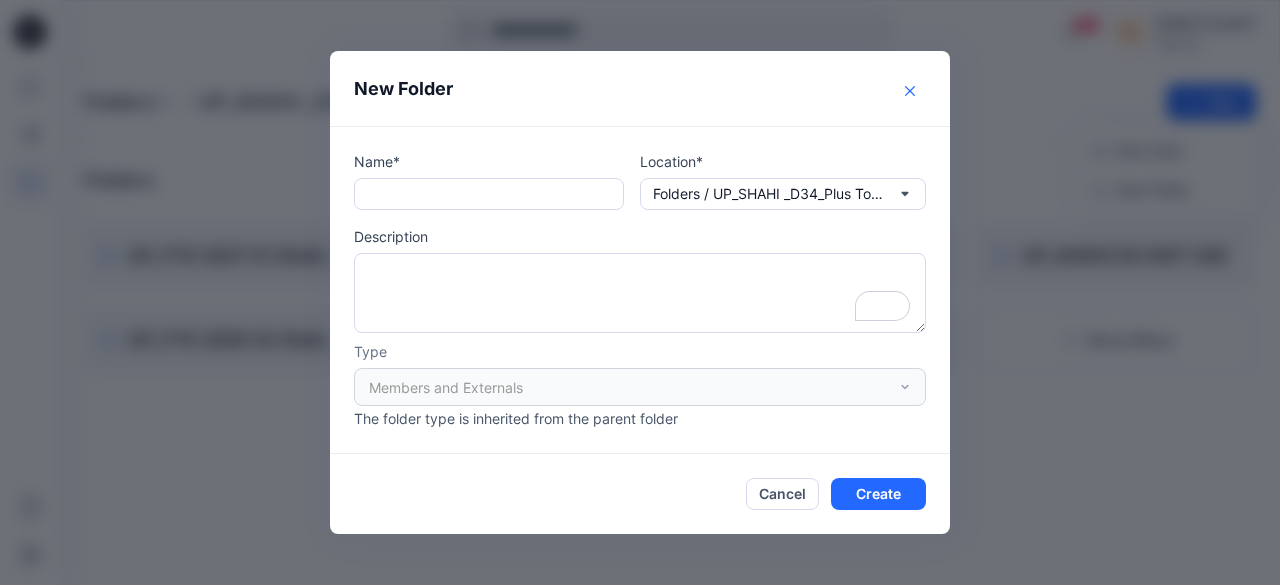 click 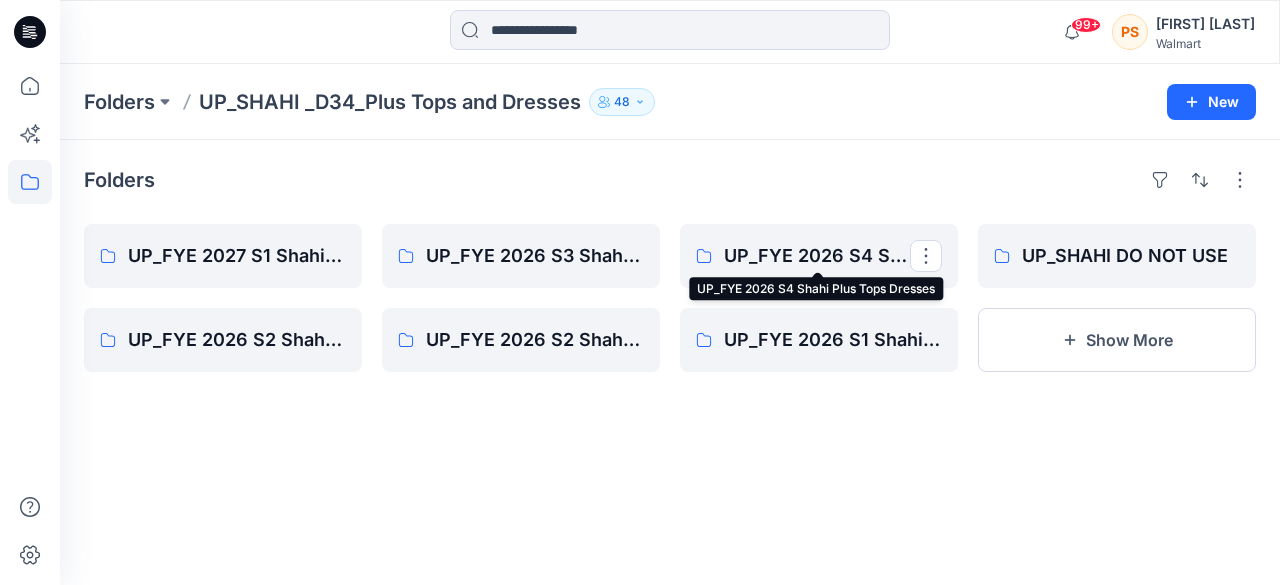 drag, startPoint x: 827, startPoint y: 259, endPoint x: 832, endPoint y: 165, distance: 94.13288 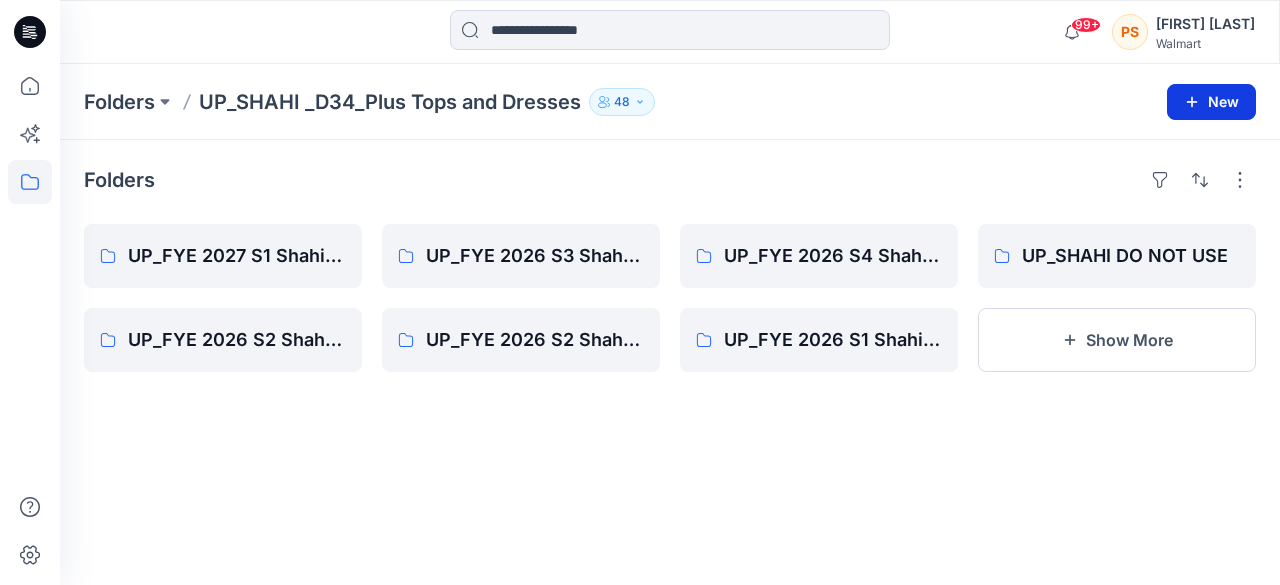 click on "New" at bounding box center [1211, 102] 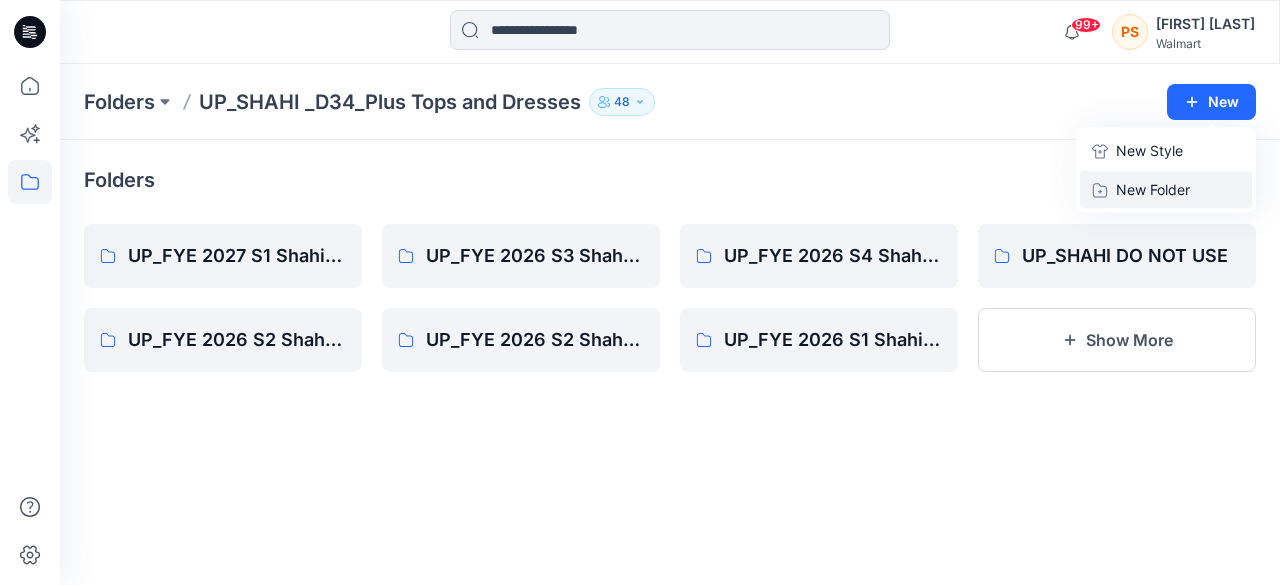 click on "New Folder" at bounding box center [1153, 189] 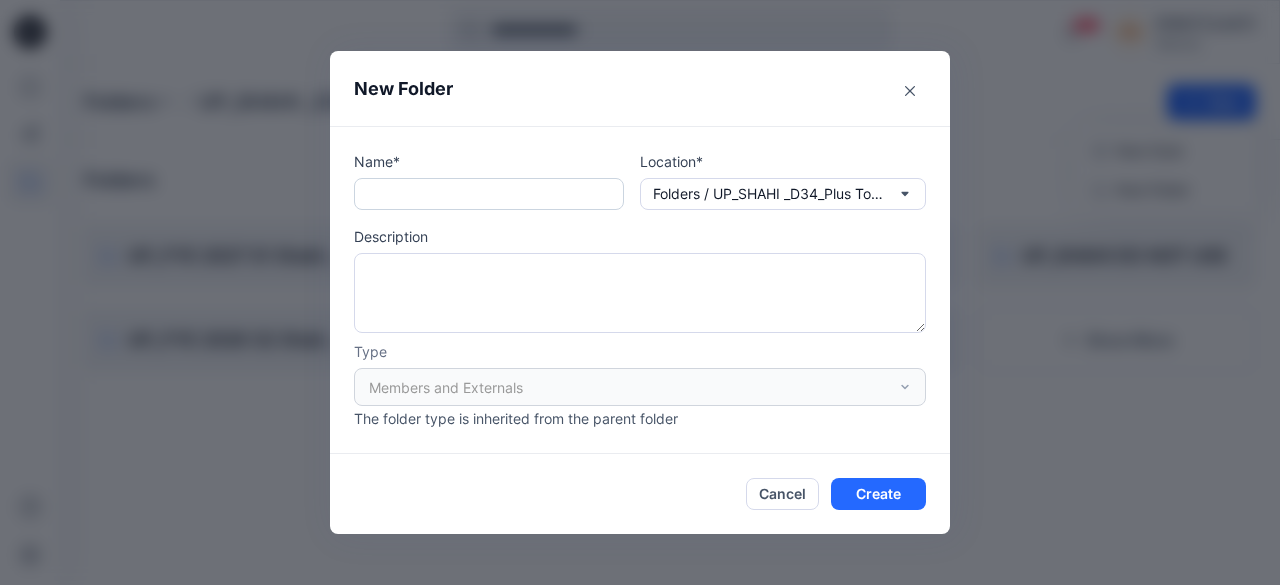 click at bounding box center [489, 194] 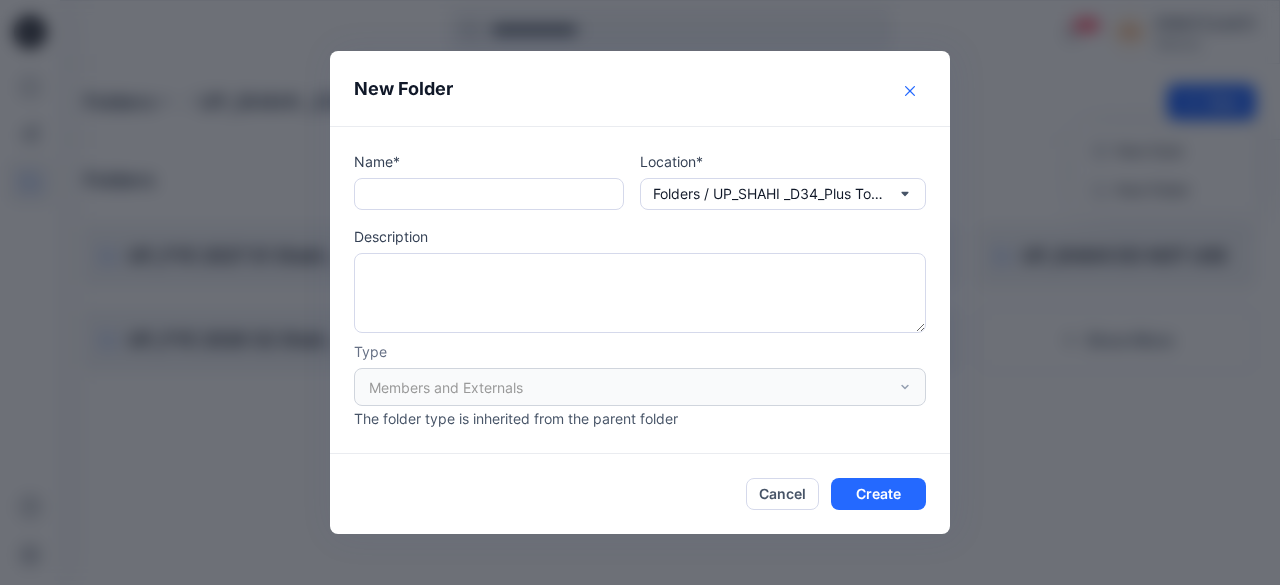 click at bounding box center (910, 91) 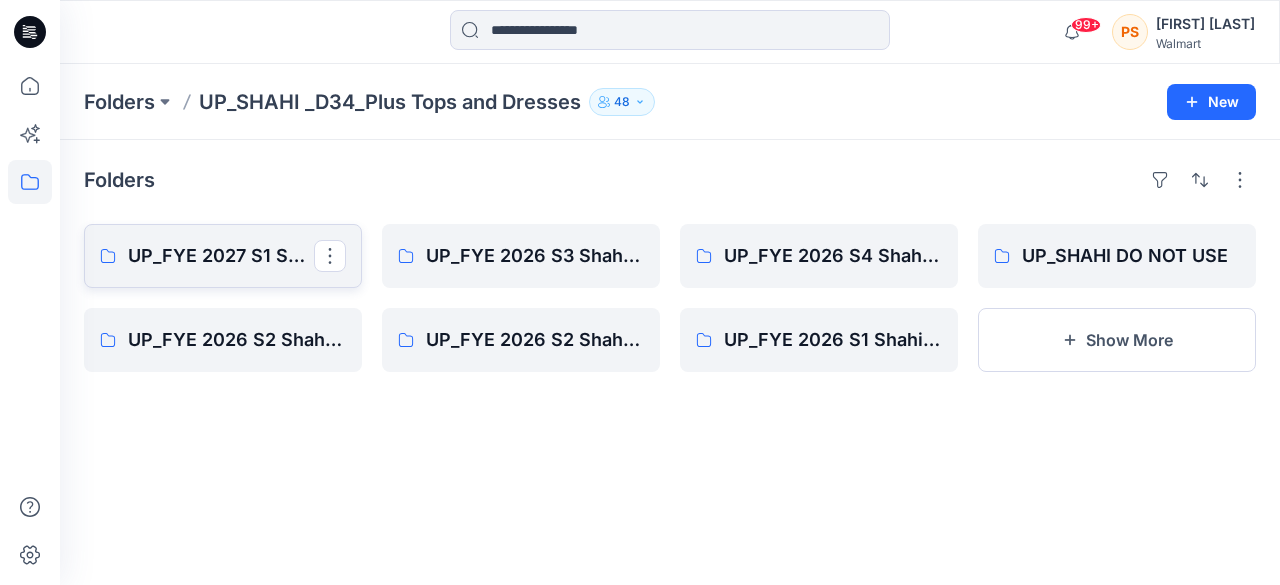 click on "UP_FYE 2027 S1 Shahi Plus Tops Dresses & Bottoms" at bounding box center (221, 256) 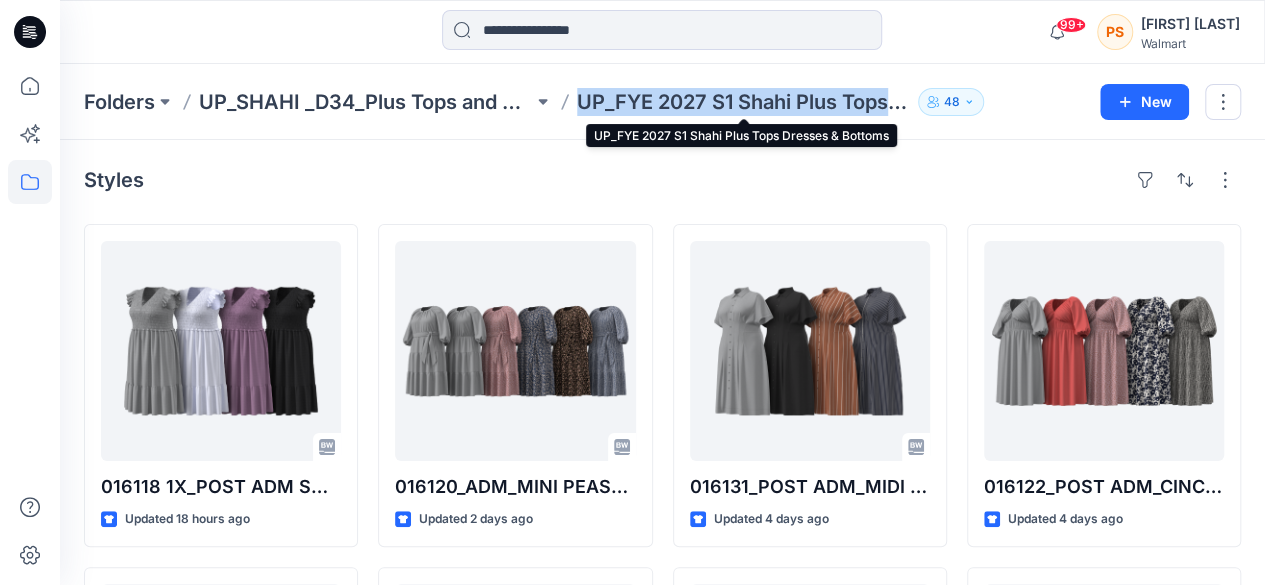 drag, startPoint x: 578, startPoint y: 99, endPoint x: 898, endPoint y: 107, distance: 320.09998 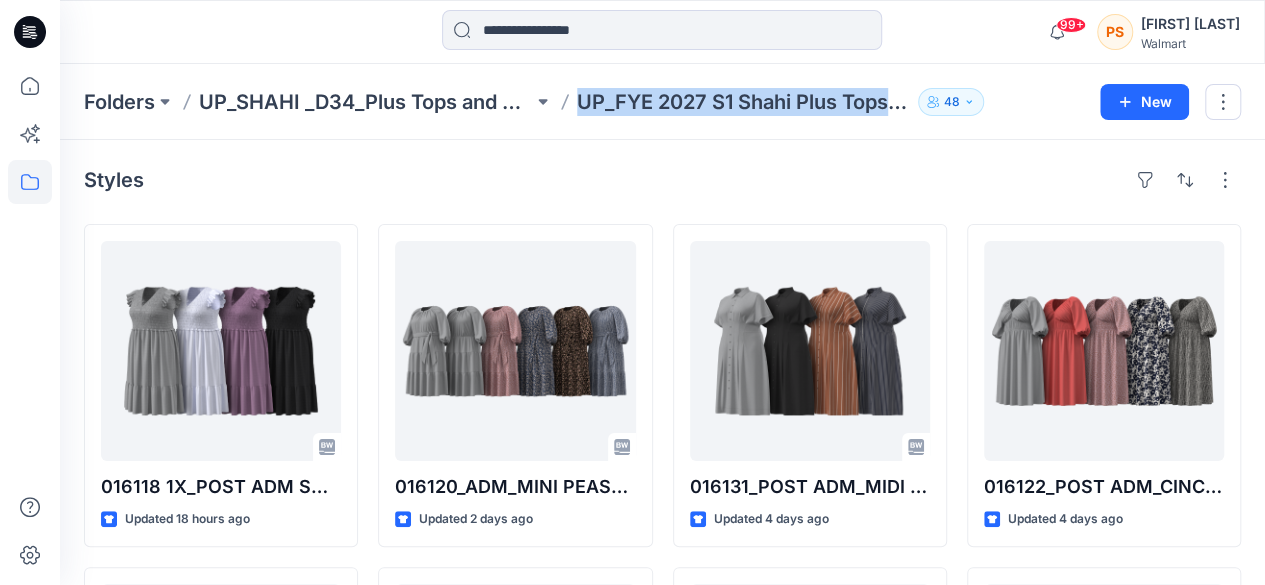 copy on "UP_FYE 2027 S1 Shahi Plus Tops" 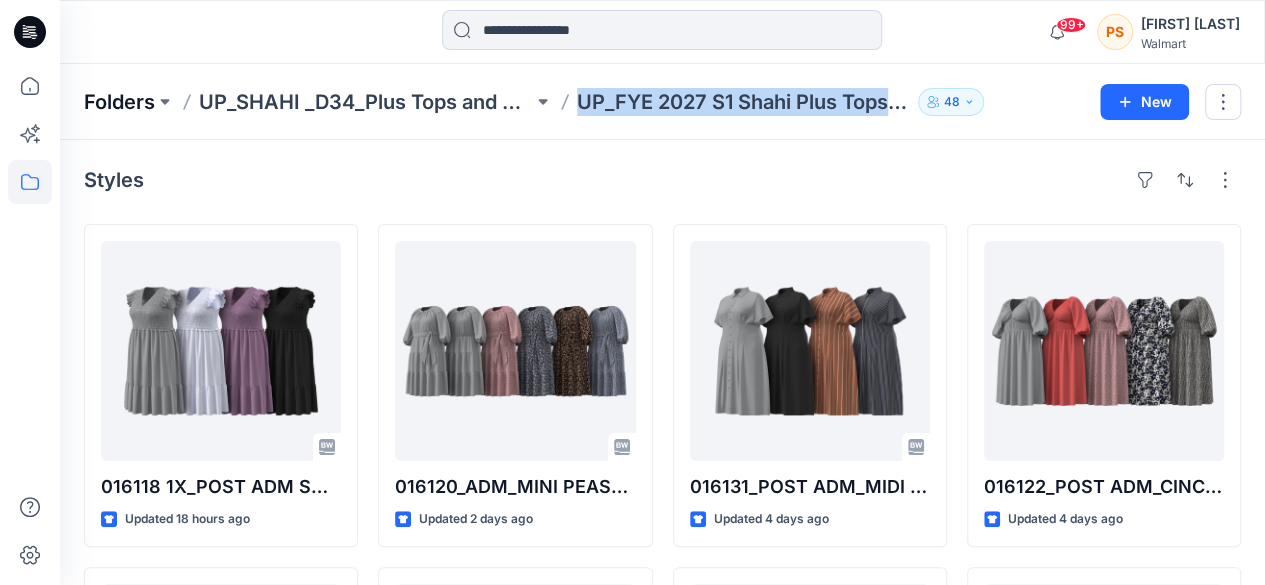 click on "Folders" at bounding box center [119, 102] 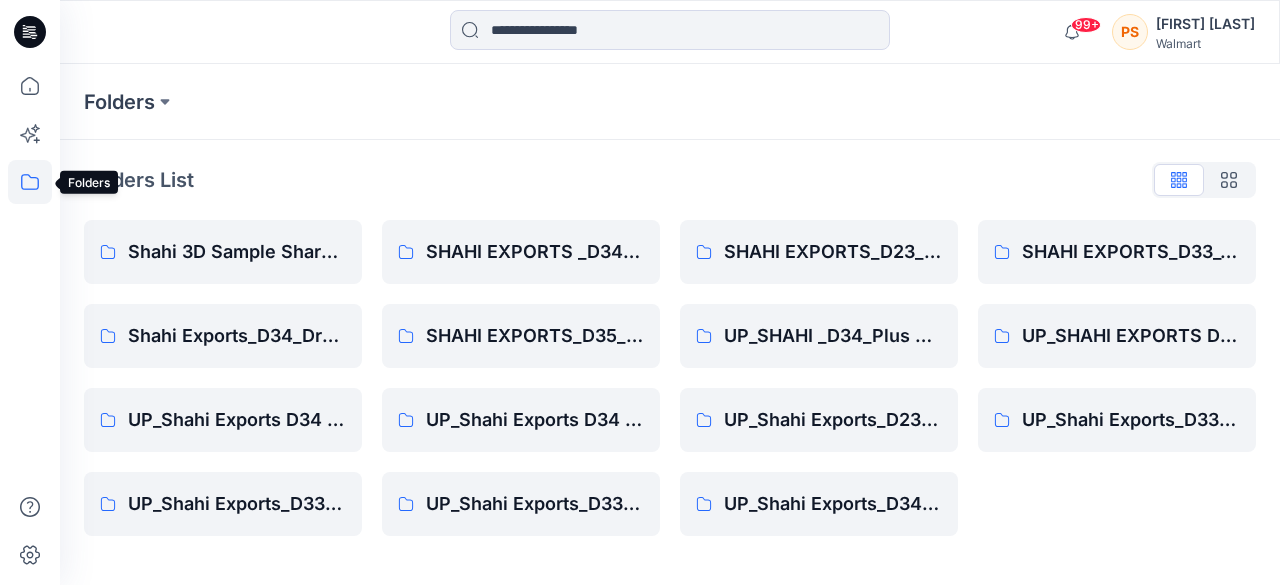 click 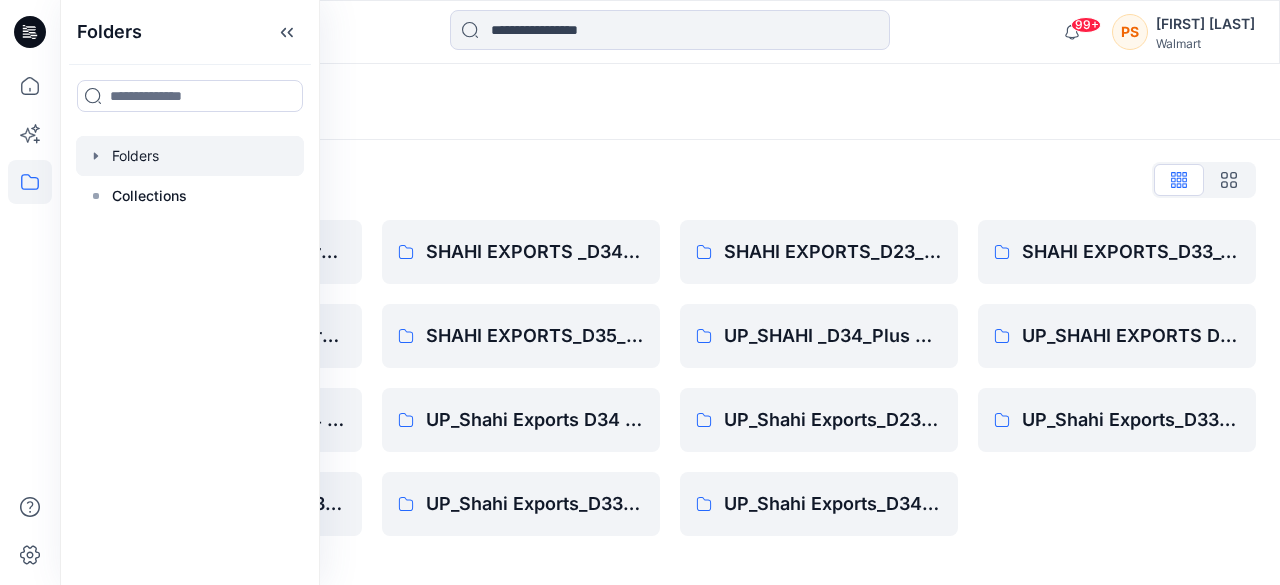 click on "Folders List" at bounding box center (670, 180) 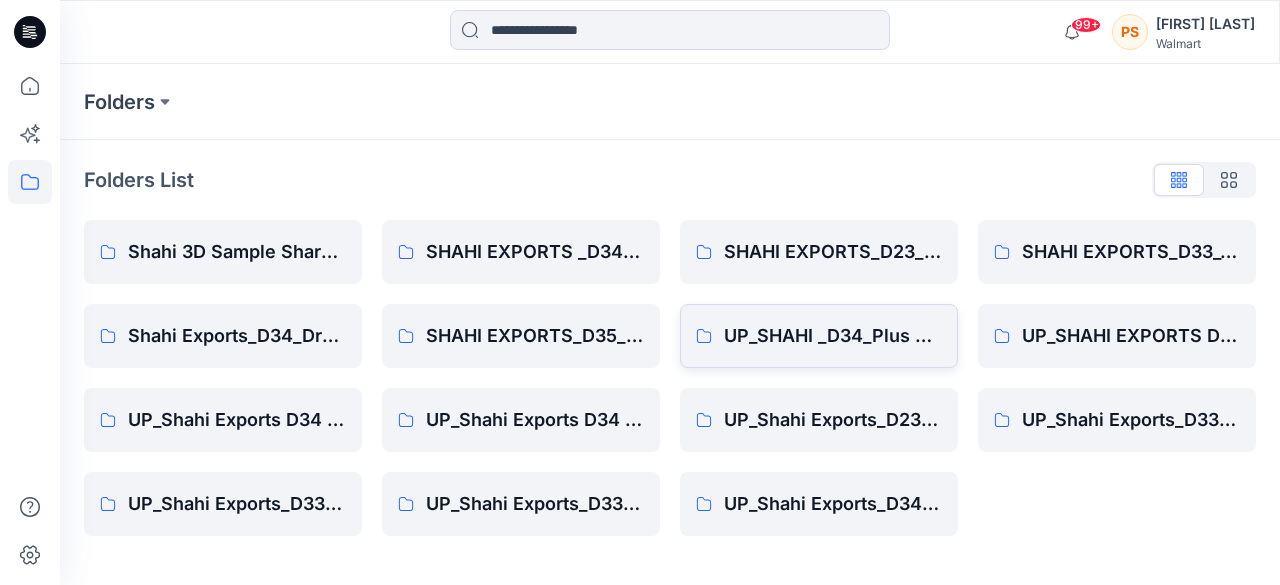 click on "UP_SHAHI _D34_Plus Tops and Dresses" at bounding box center [819, 336] 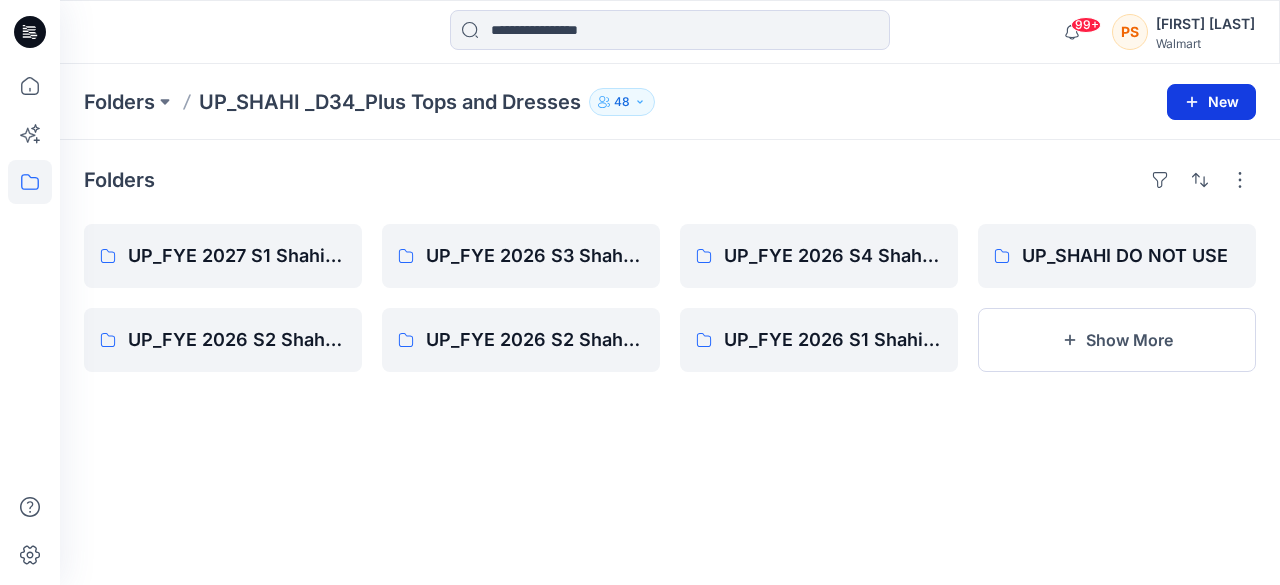 click on "New" at bounding box center (1211, 102) 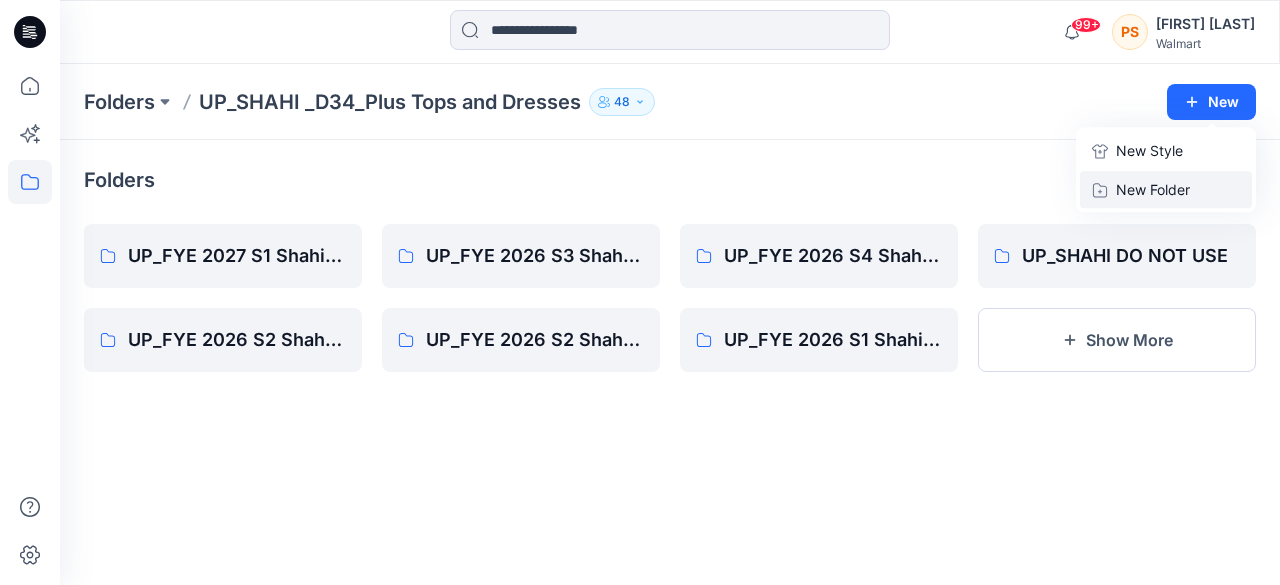 click on "New Folder" at bounding box center (1153, 189) 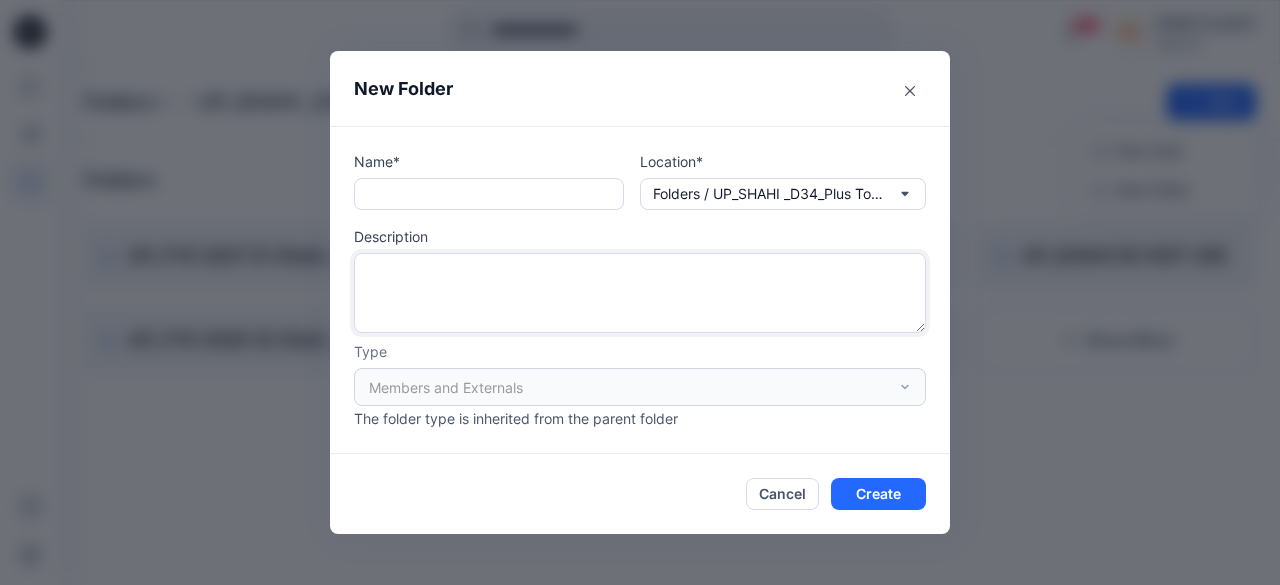 click at bounding box center (640, 293) 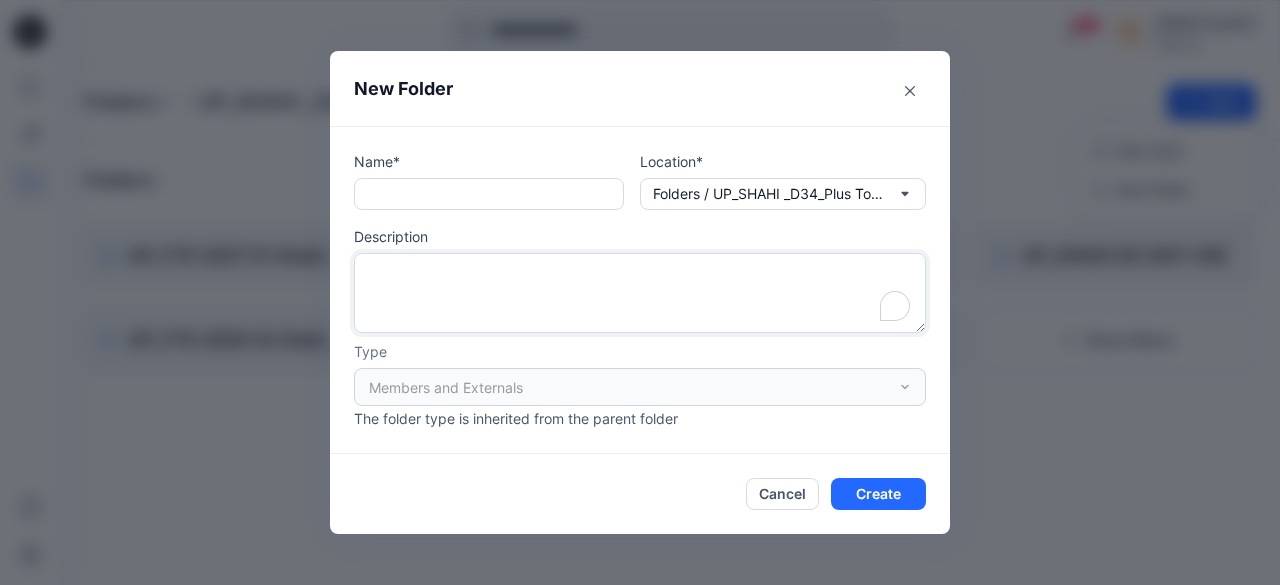 paste on "**********" 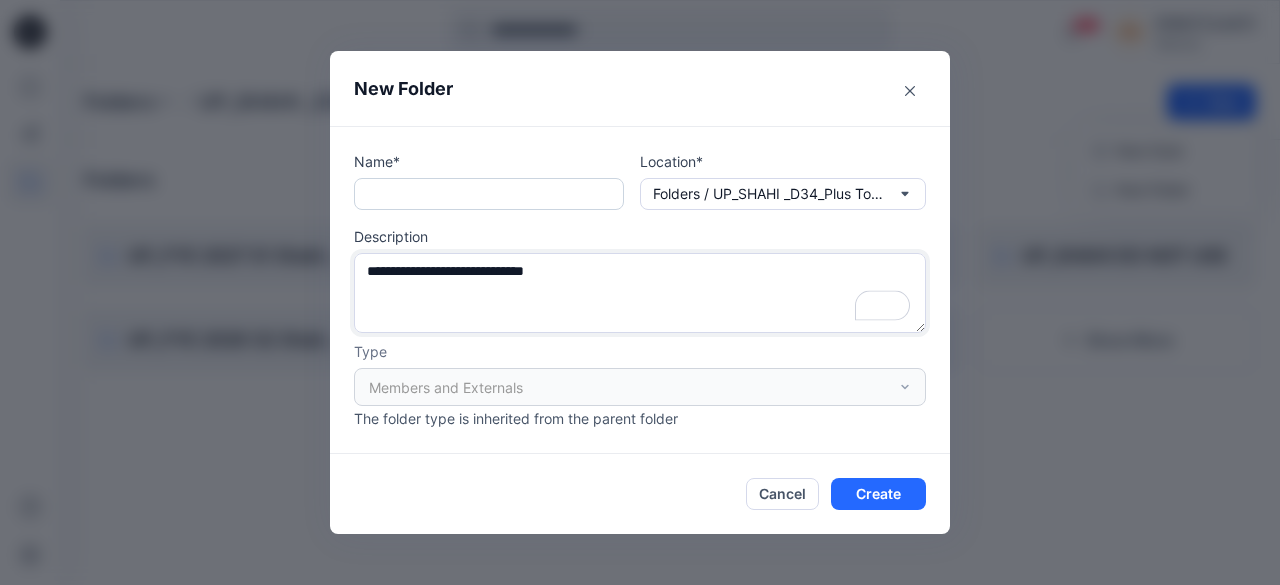 type on "**********" 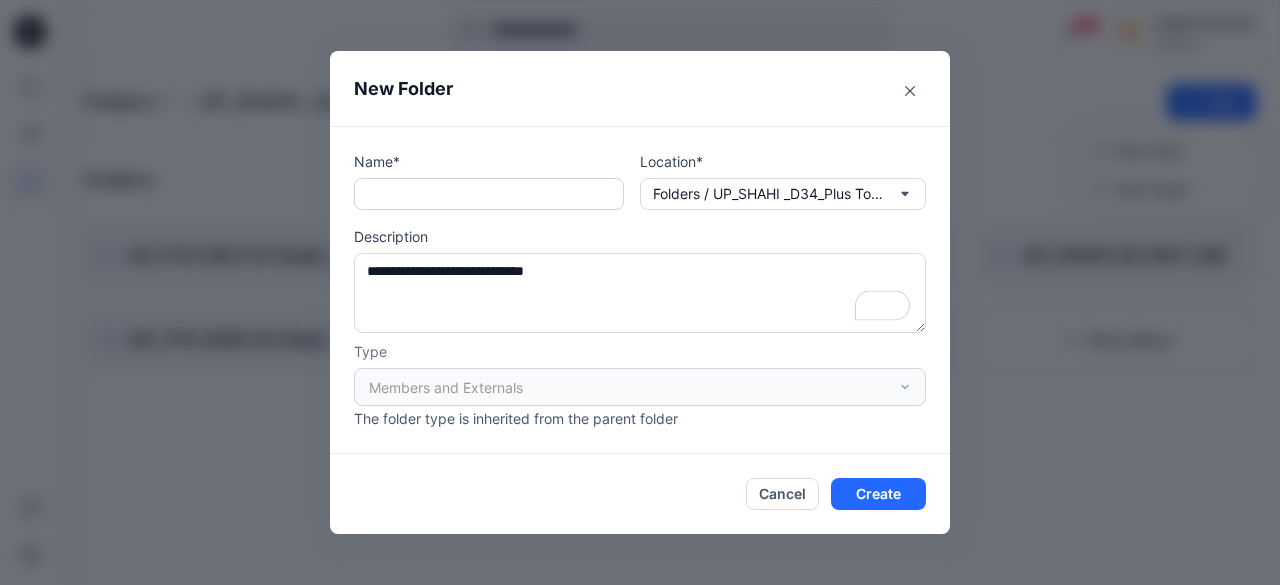 click at bounding box center [489, 194] 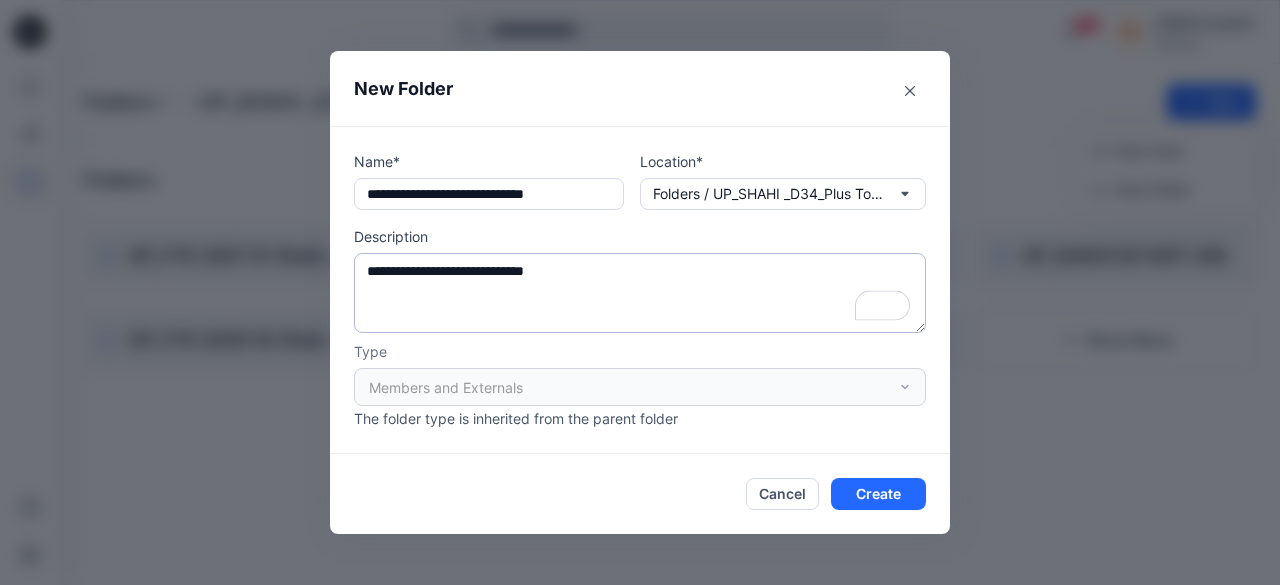 type on "**********" 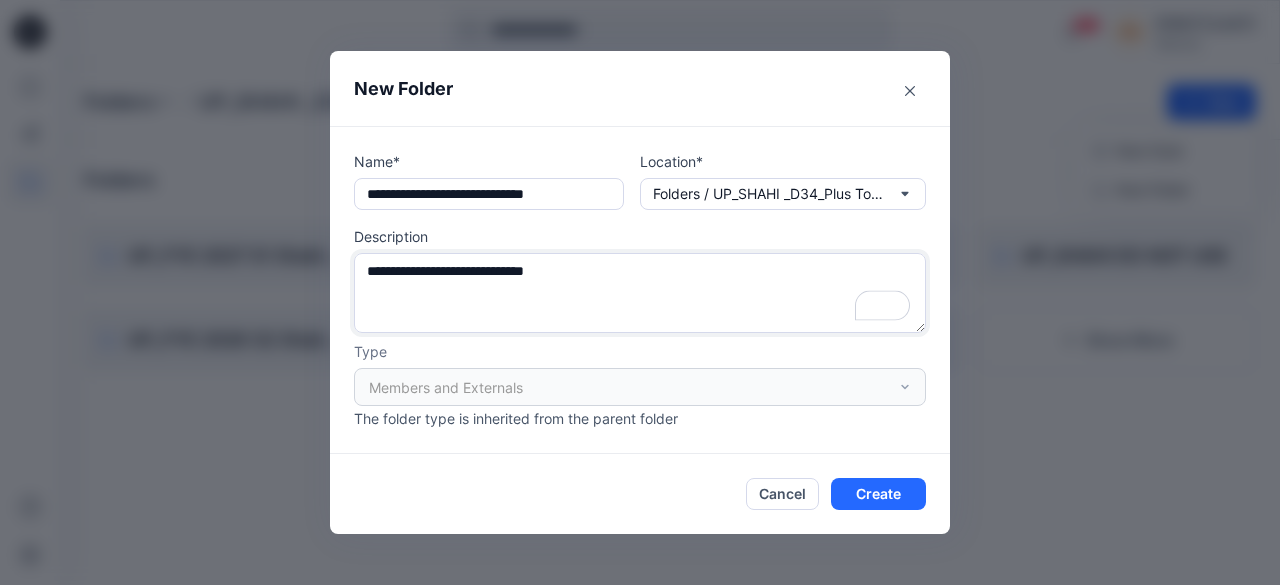 drag, startPoint x: 628, startPoint y: 264, endPoint x: 304, endPoint y: 261, distance: 324.0139 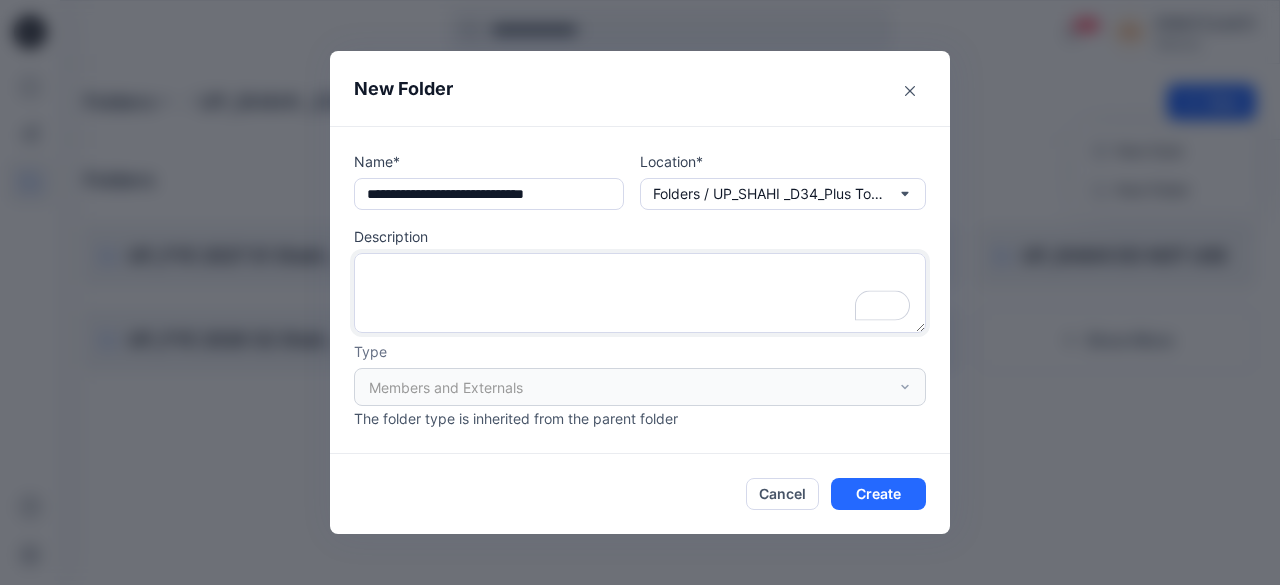type 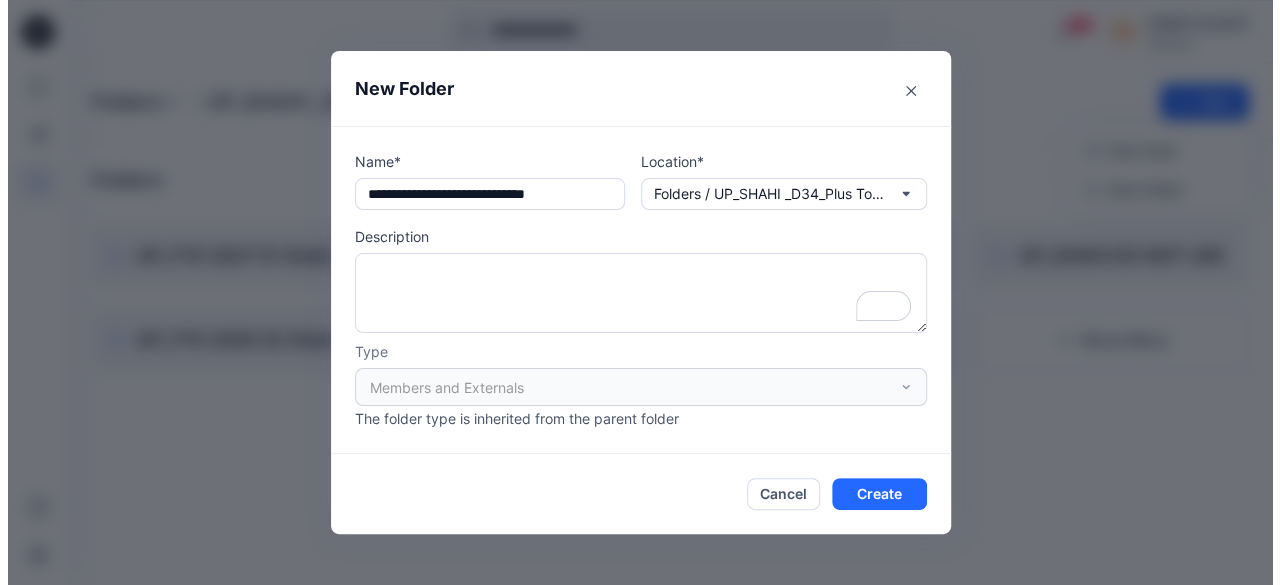 scroll, scrollTop: 0, scrollLeft: 0, axis: both 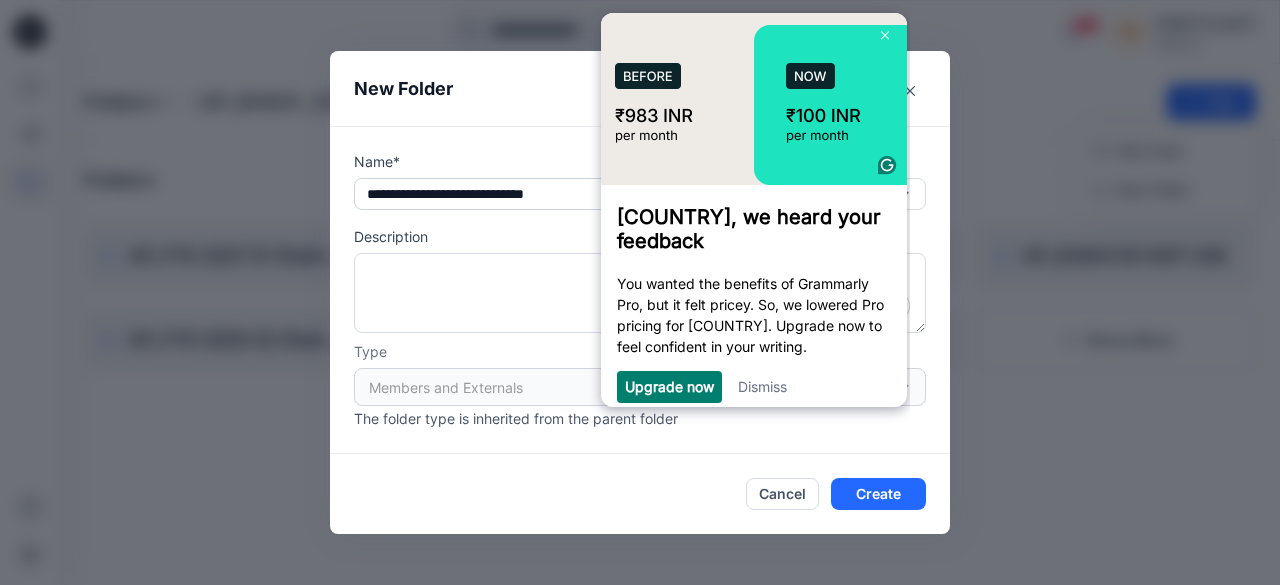 click on "**********" at bounding box center [489, 194] 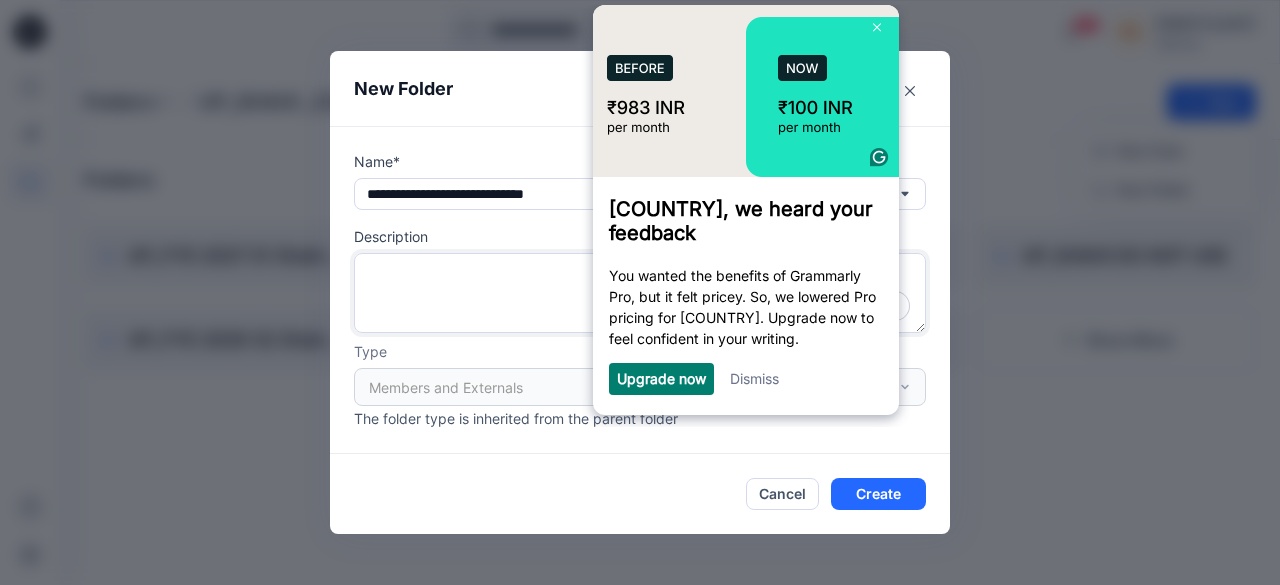 click at bounding box center [640, 293] 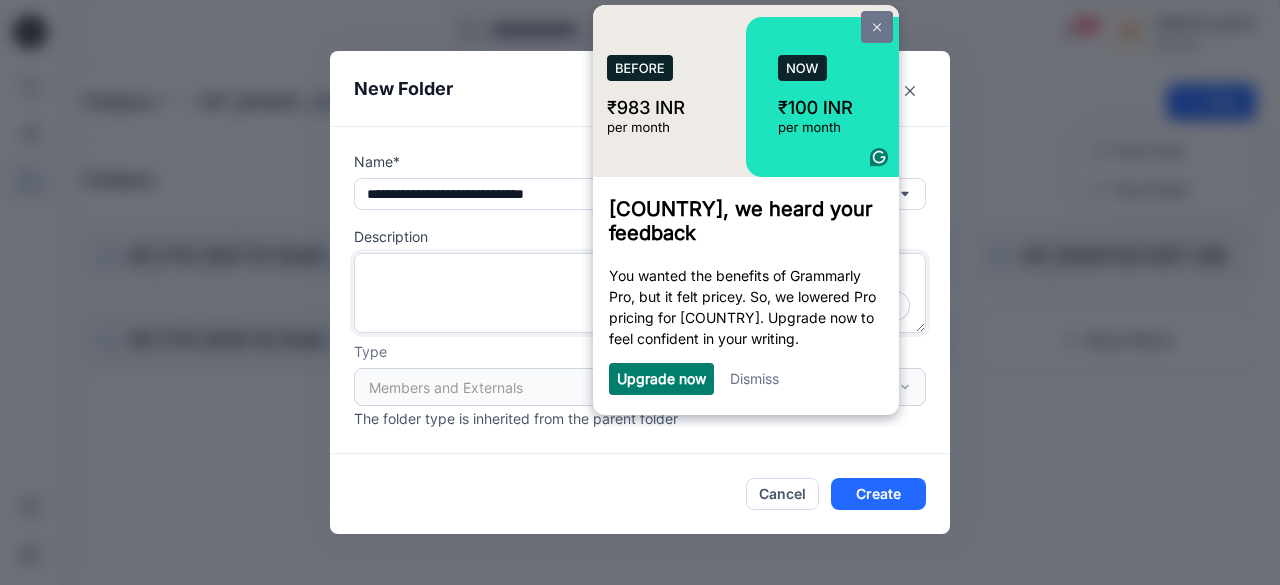 click at bounding box center (877, 27) 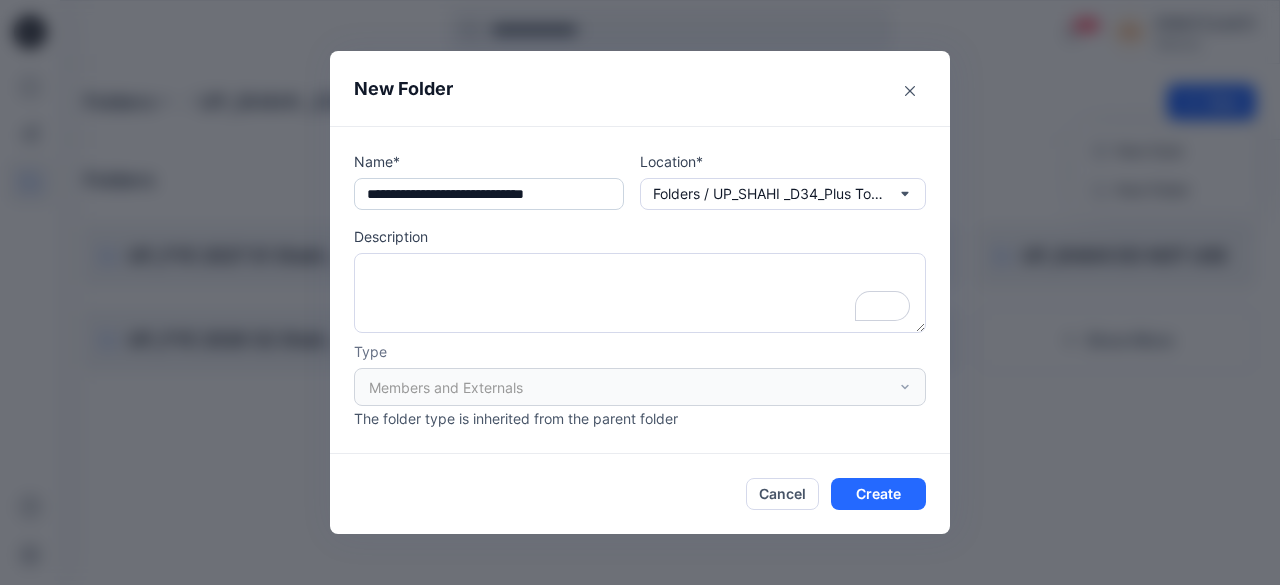click on "**********" at bounding box center [489, 194] 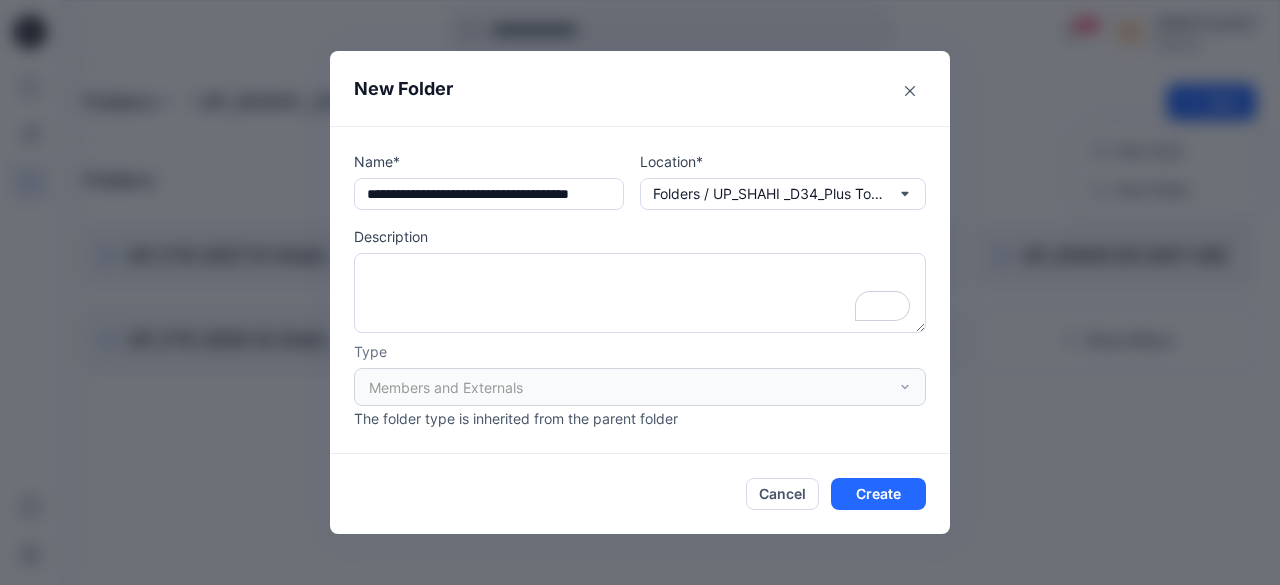 scroll, scrollTop: 0, scrollLeft: 0, axis: both 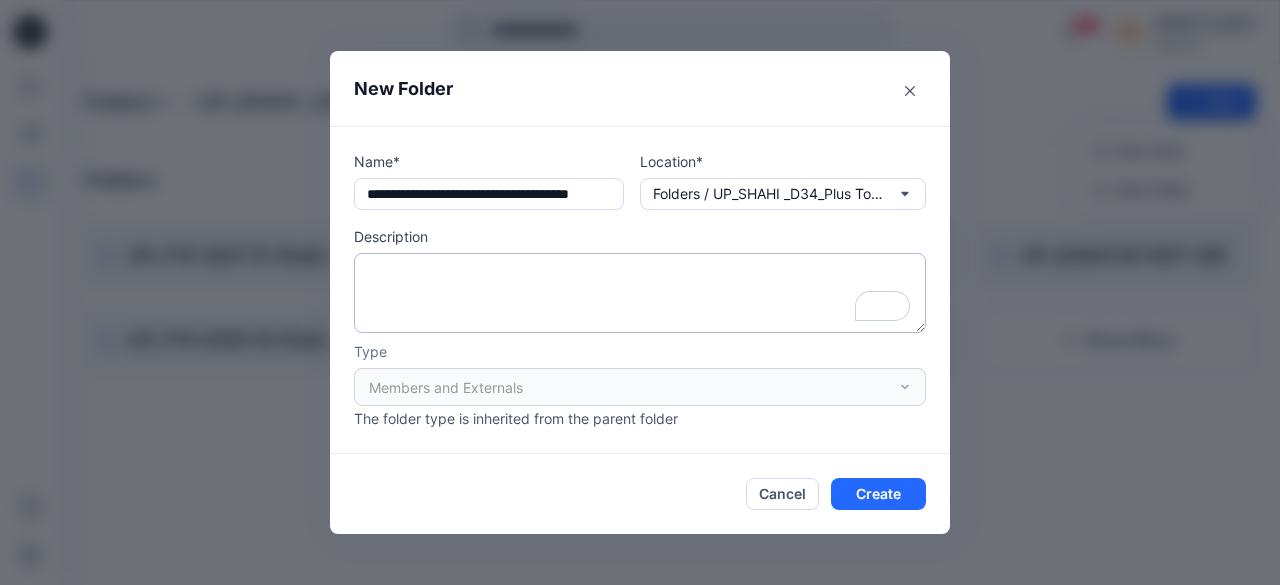 type on "**********" 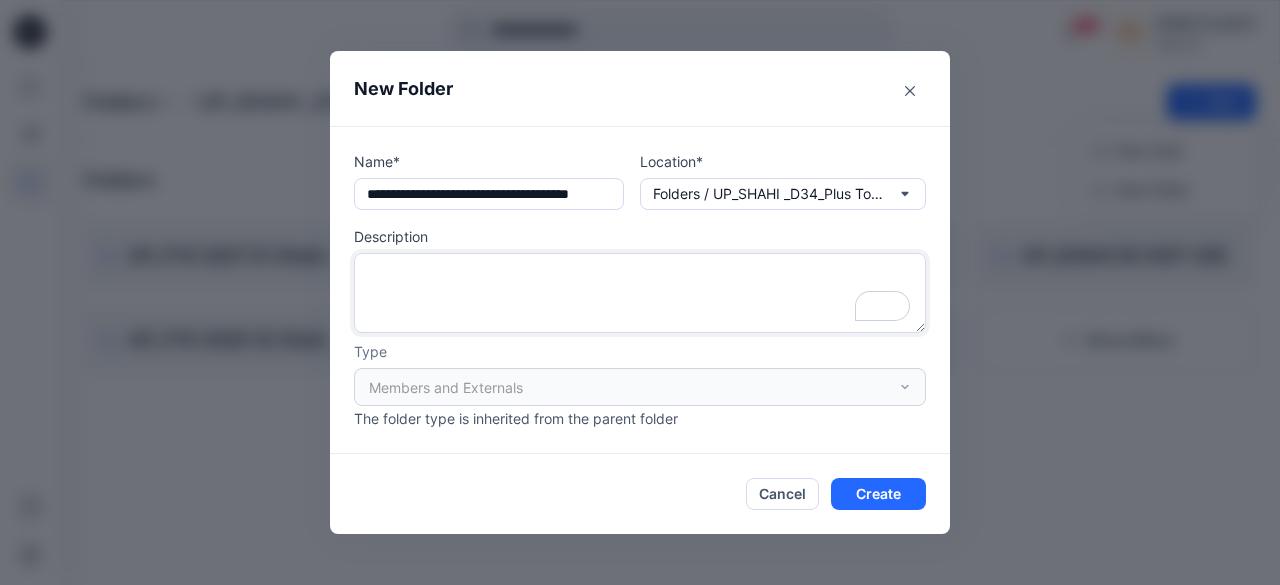 click at bounding box center (640, 293) 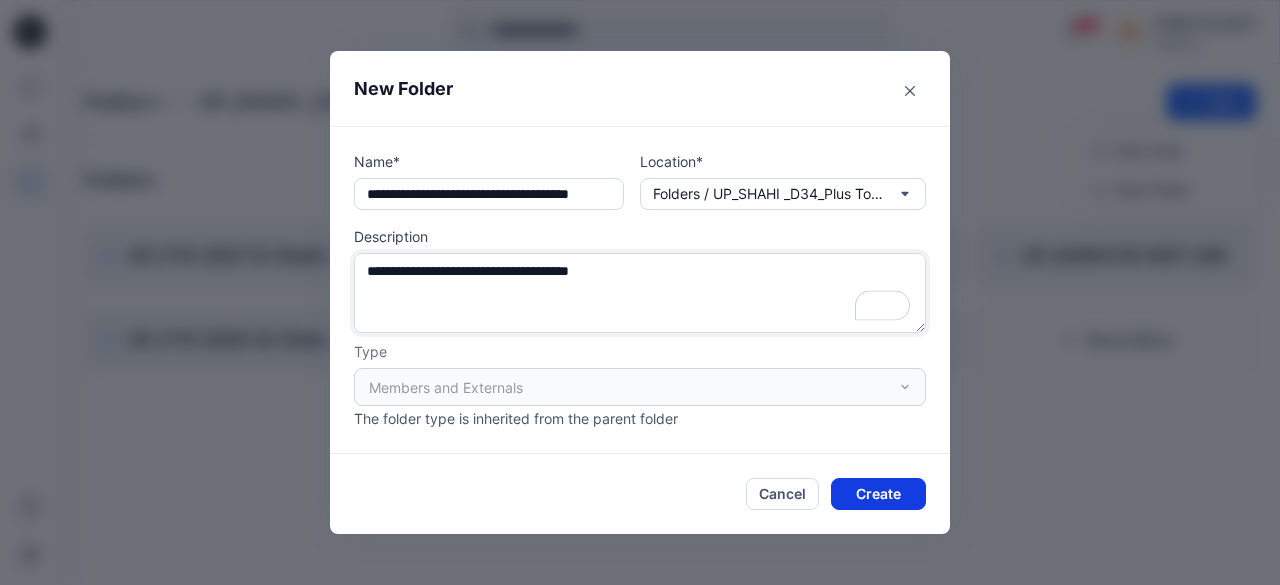 type on "**********" 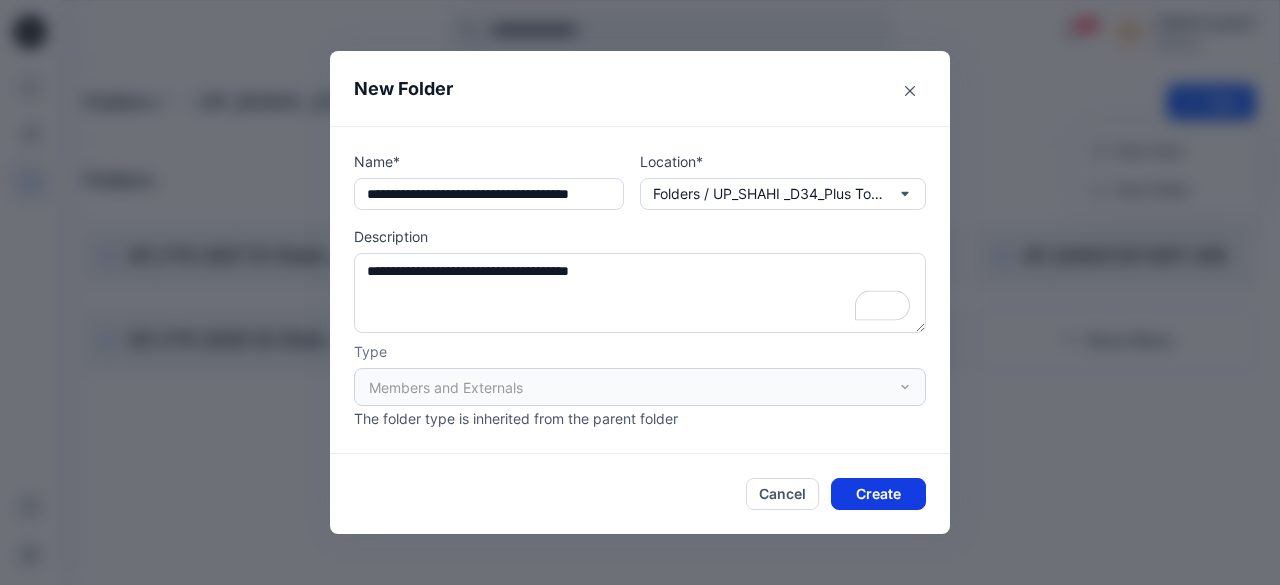 click on "Create" at bounding box center [878, 494] 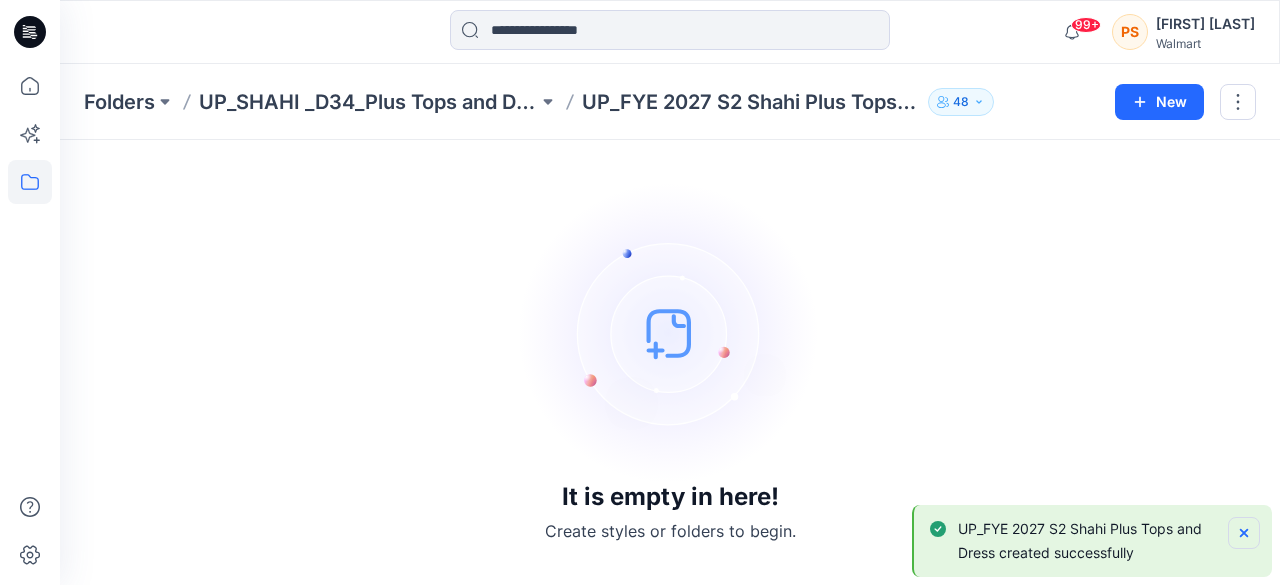 click 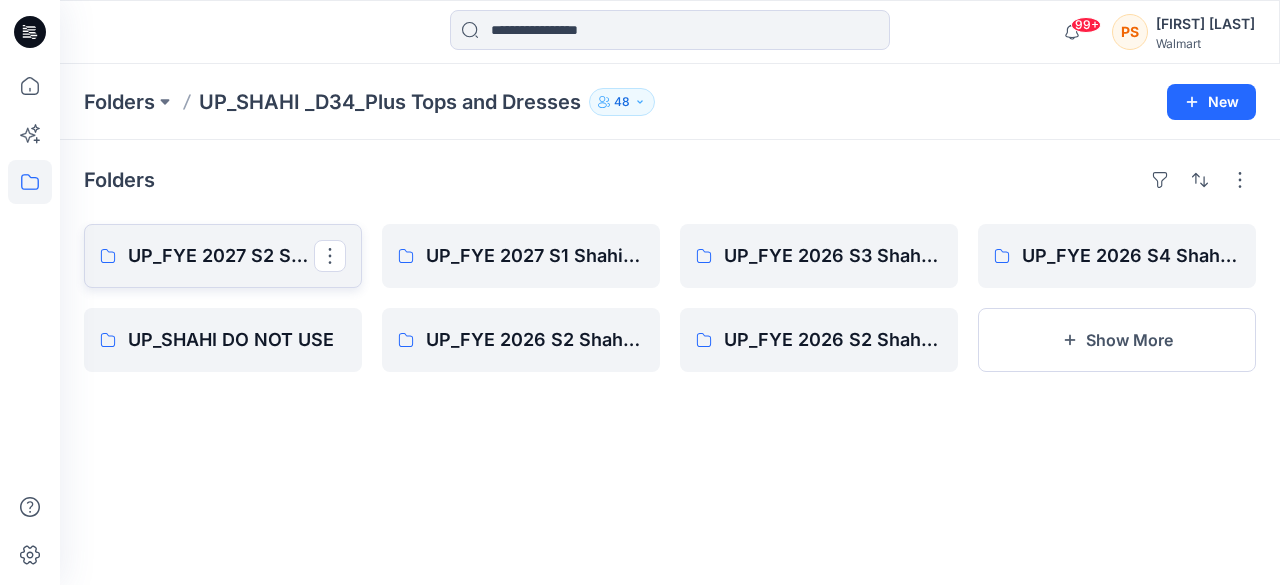 click on "UP_FYE 2027 S2 Shahi Plus Tops and Dress" at bounding box center (223, 256) 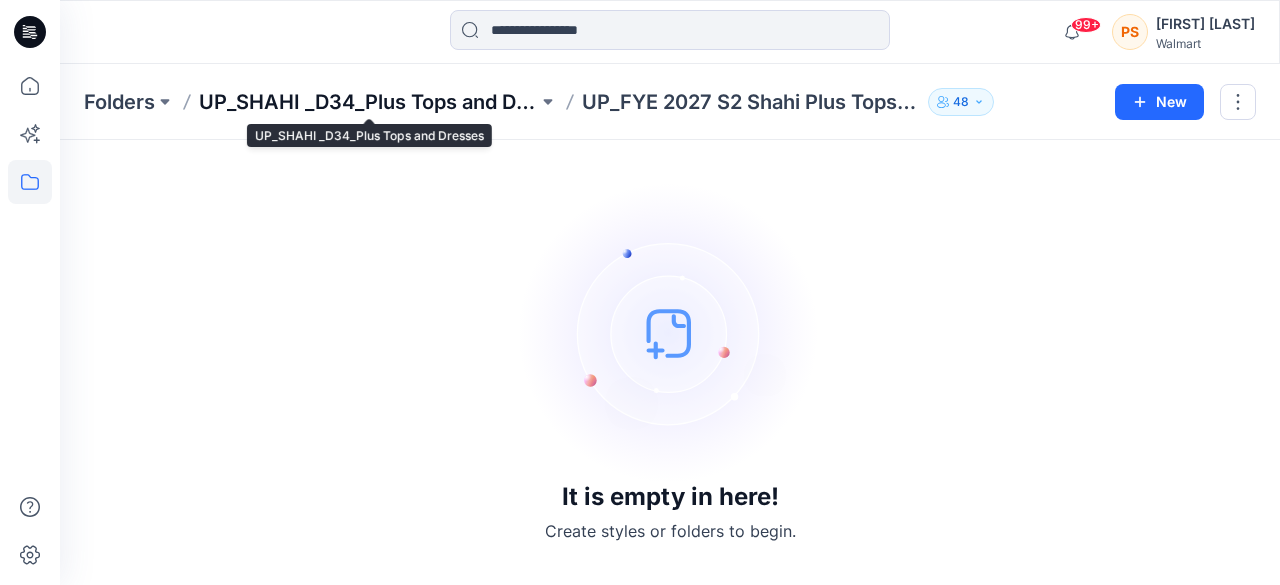 click on "UP_SHAHI _D34_Plus Tops and Dresses" at bounding box center [368, 102] 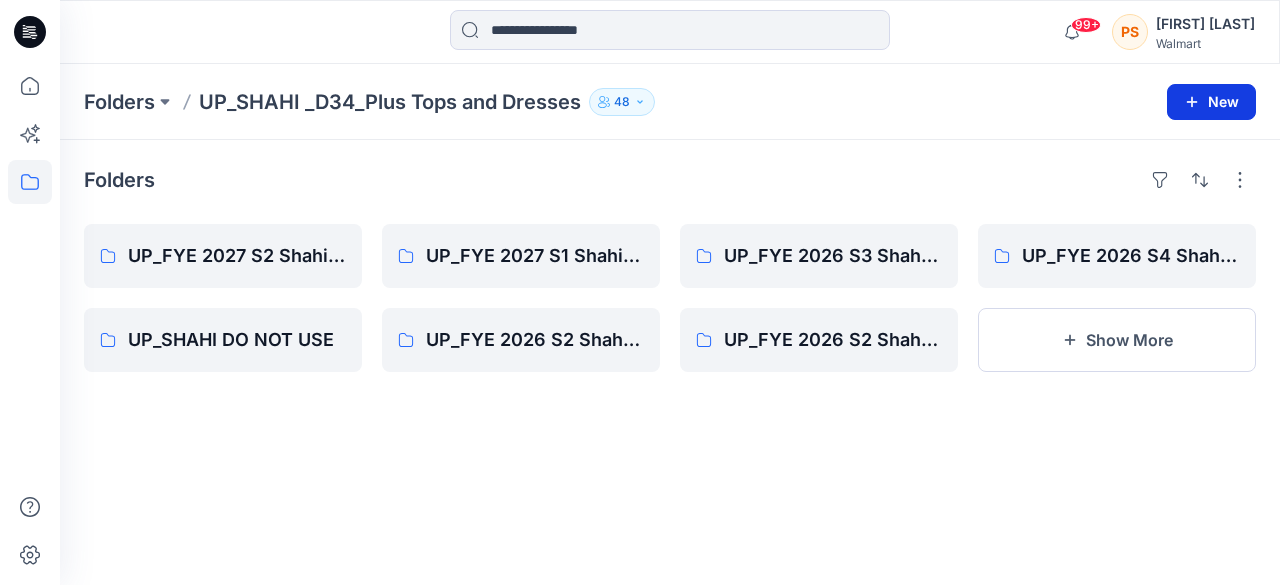 click on "New" at bounding box center (1211, 102) 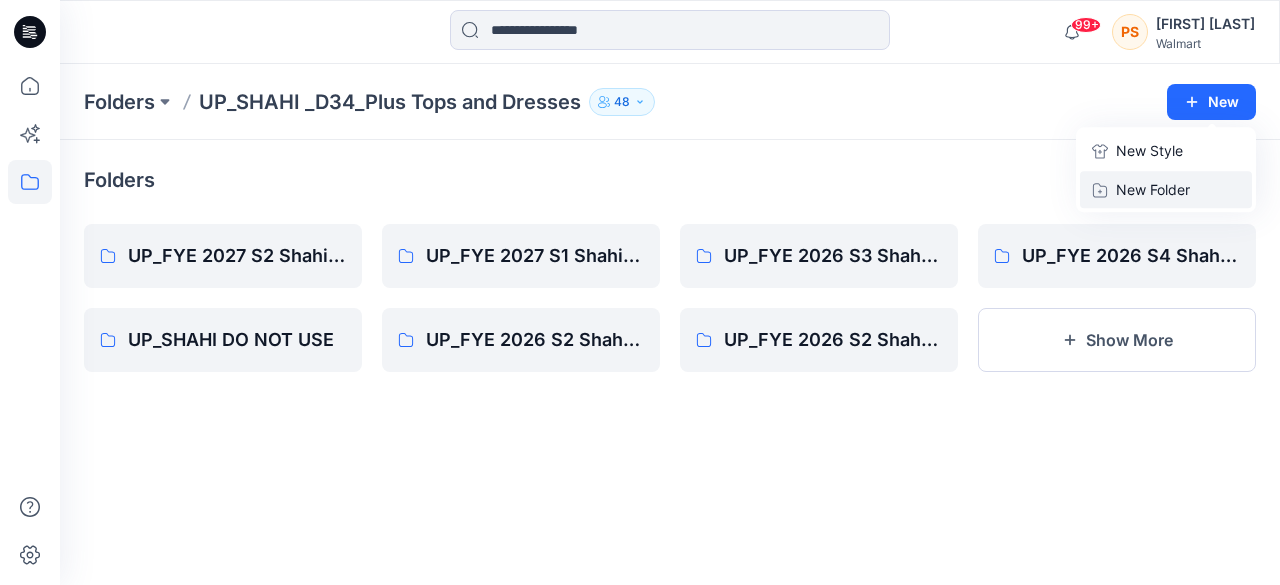 click on "New Folder" at bounding box center [1153, 189] 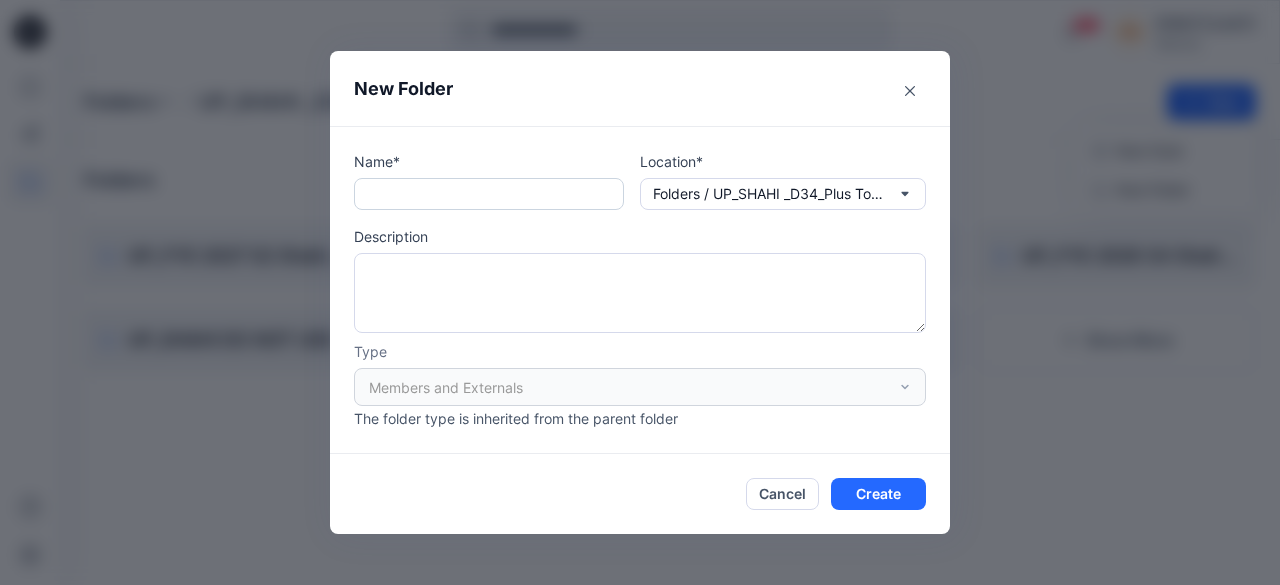 click at bounding box center (489, 194) 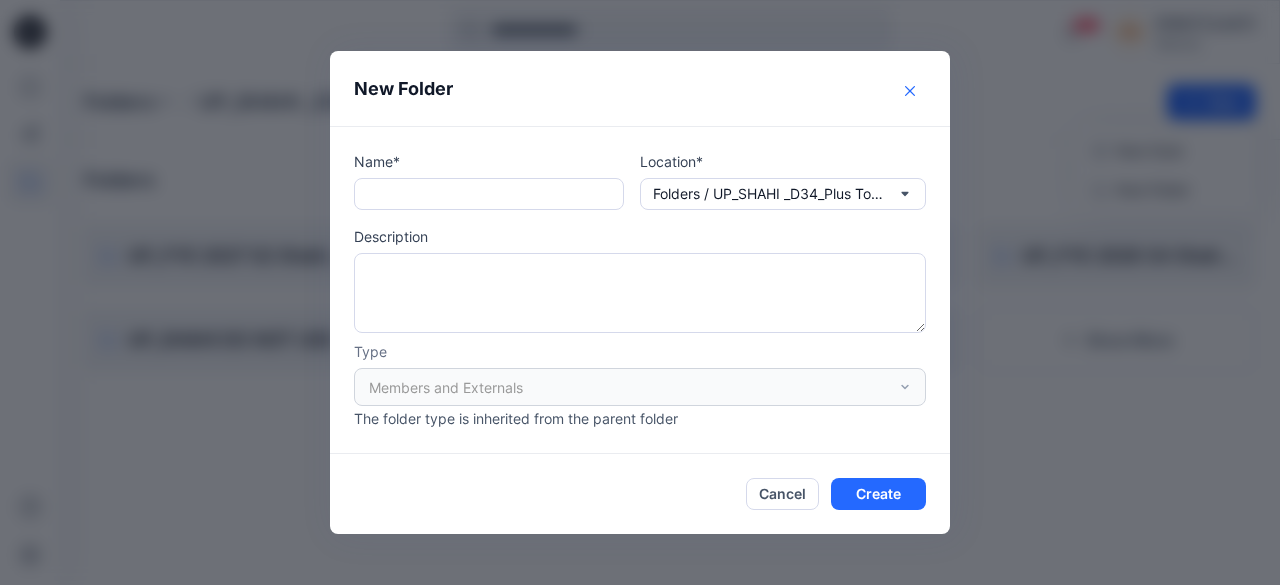 click at bounding box center [910, 91] 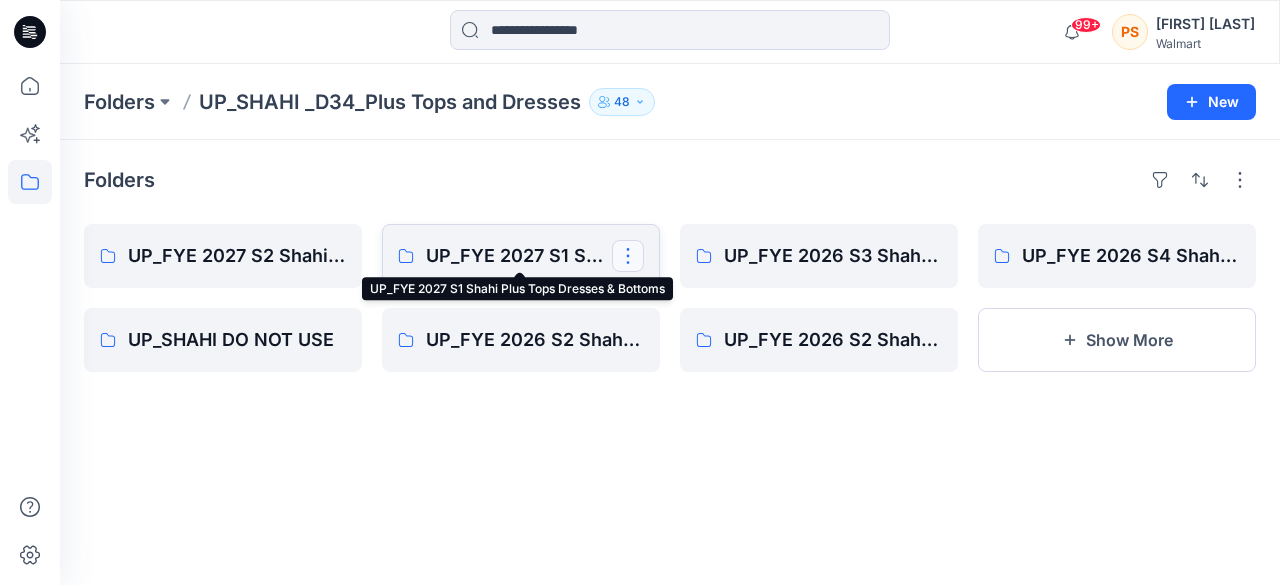 drag, startPoint x: 531, startPoint y: 258, endPoint x: 633, endPoint y: 251, distance: 102.239914 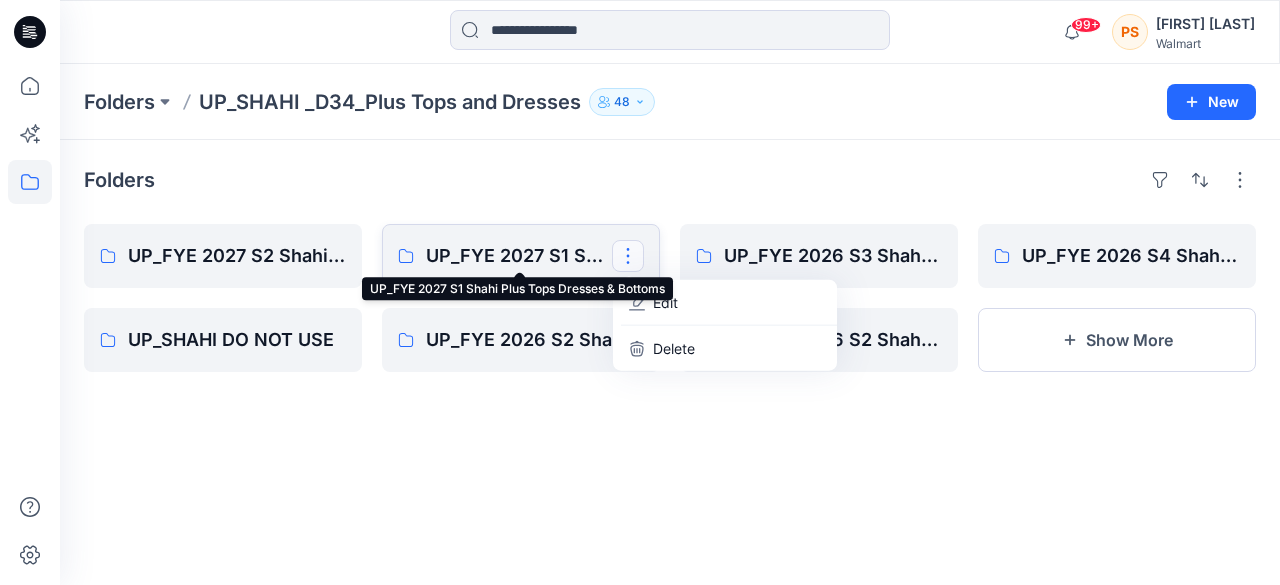 click on "UP_FYE 2027 S1 Shahi Plus Tops Dresses & Bottoms" at bounding box center (519, 256) 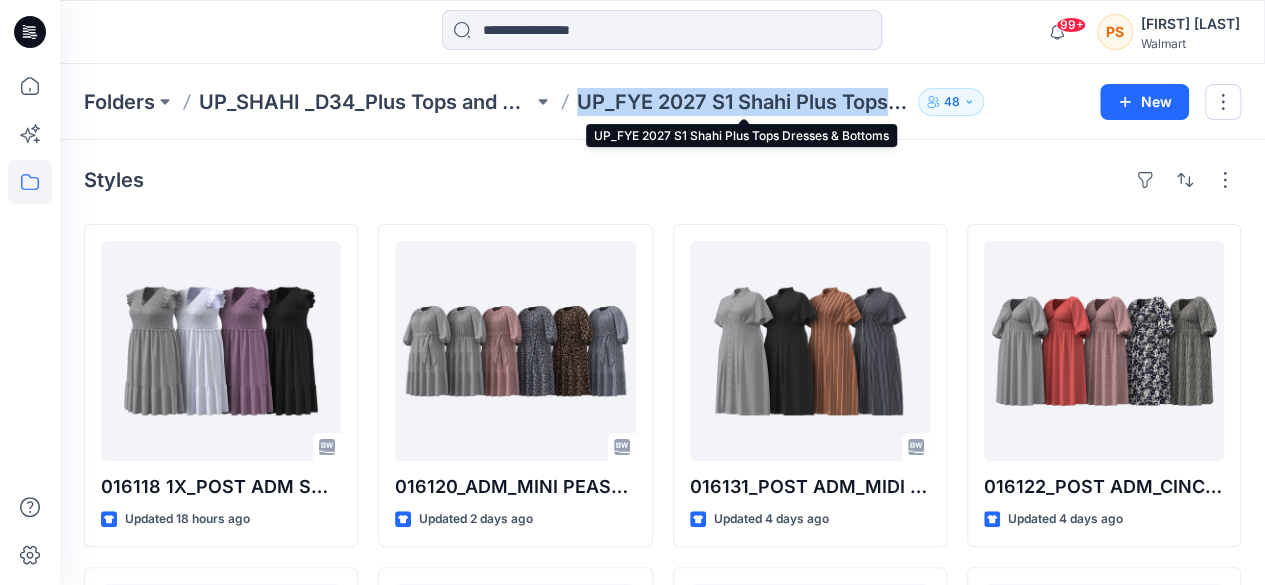 drag, startPoint x: 580, startPoint y: 103, endPoint x: 896, endPoint y: 105, distance: 316.00632 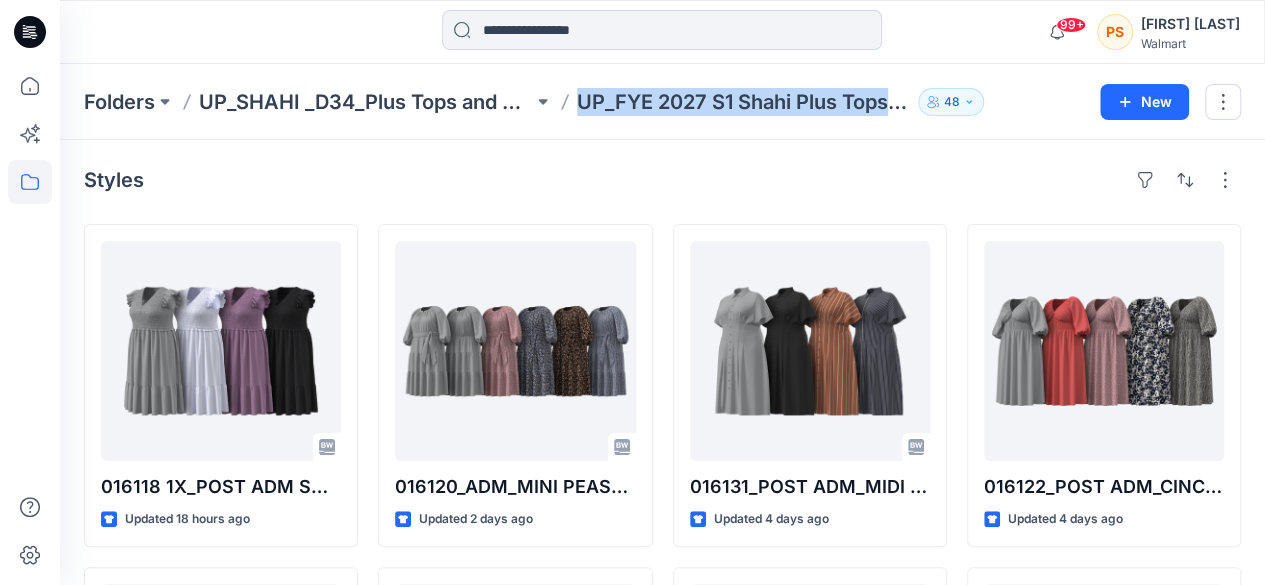 copy on "UP_FYE 2027 S1 Shahi Plus Tops" 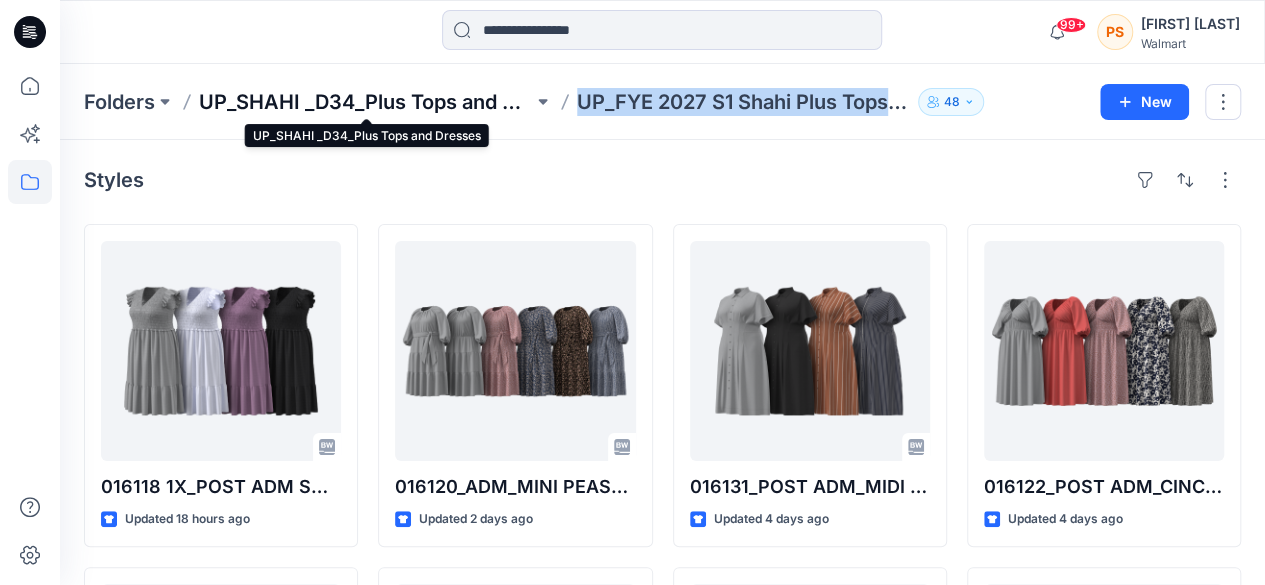 click on "UP_SHAHI _D34_Plus Tops and Dresses" at bounding box center [366, 102] 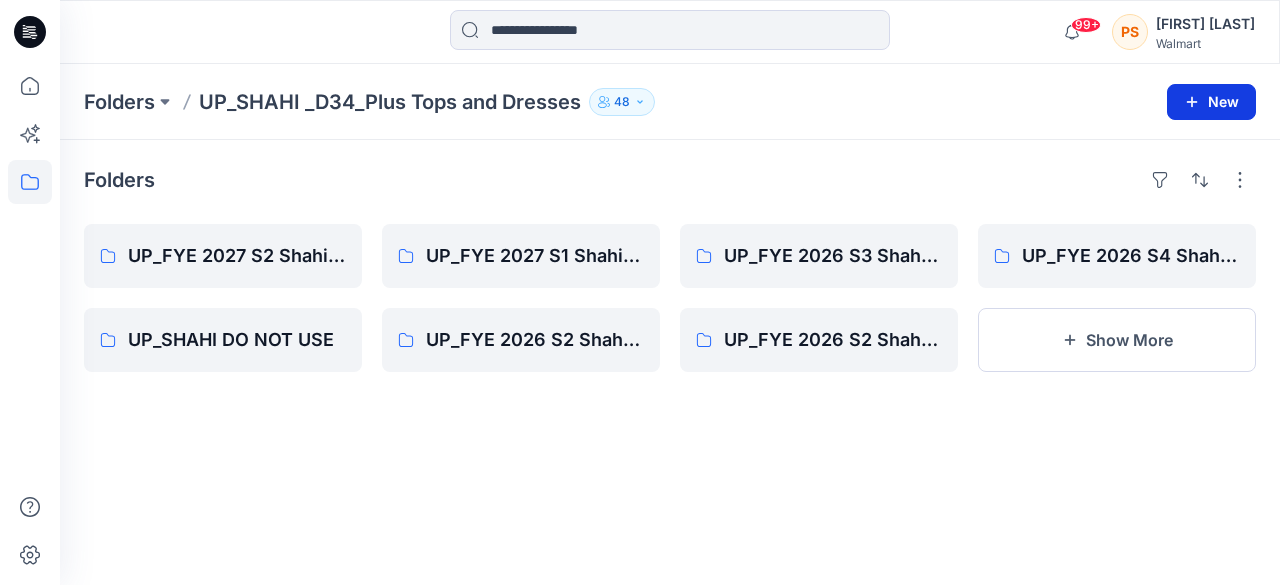 click on "New" at bounding box center [1211, 102] 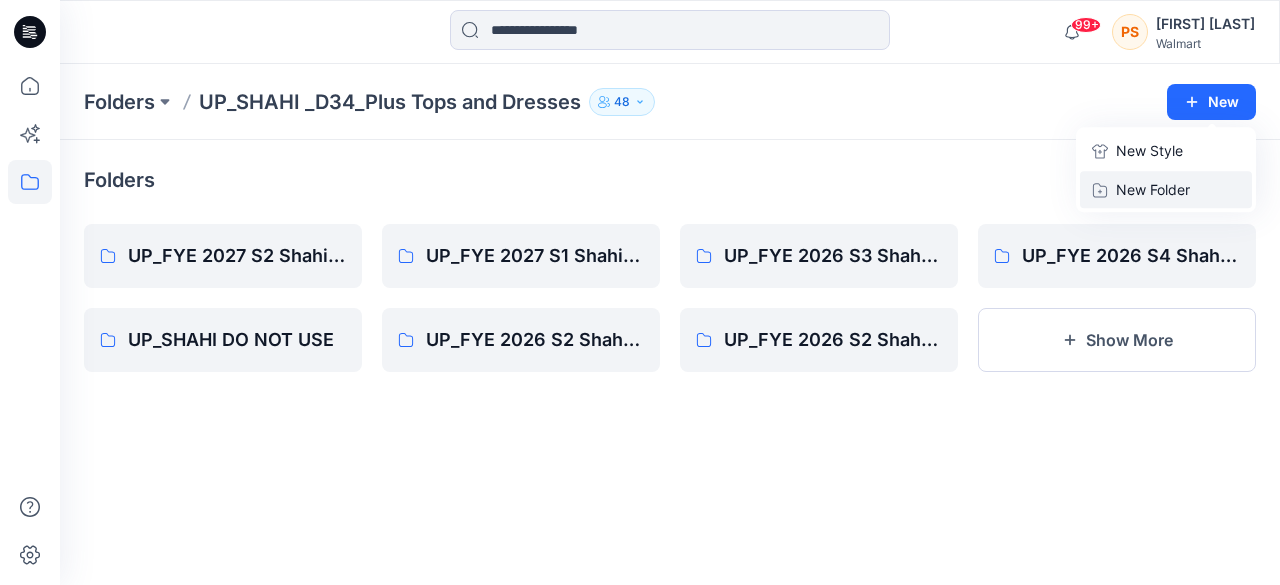 click on "New Folder" at bounding box center (1153, 189) 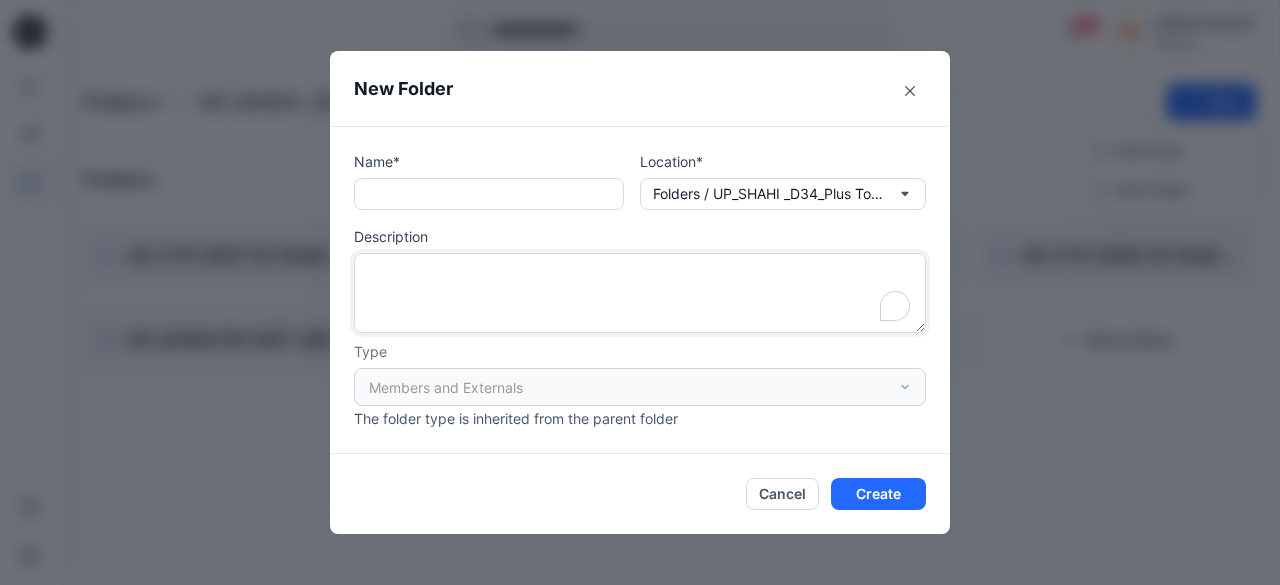 click at bounding box center [640, 293] 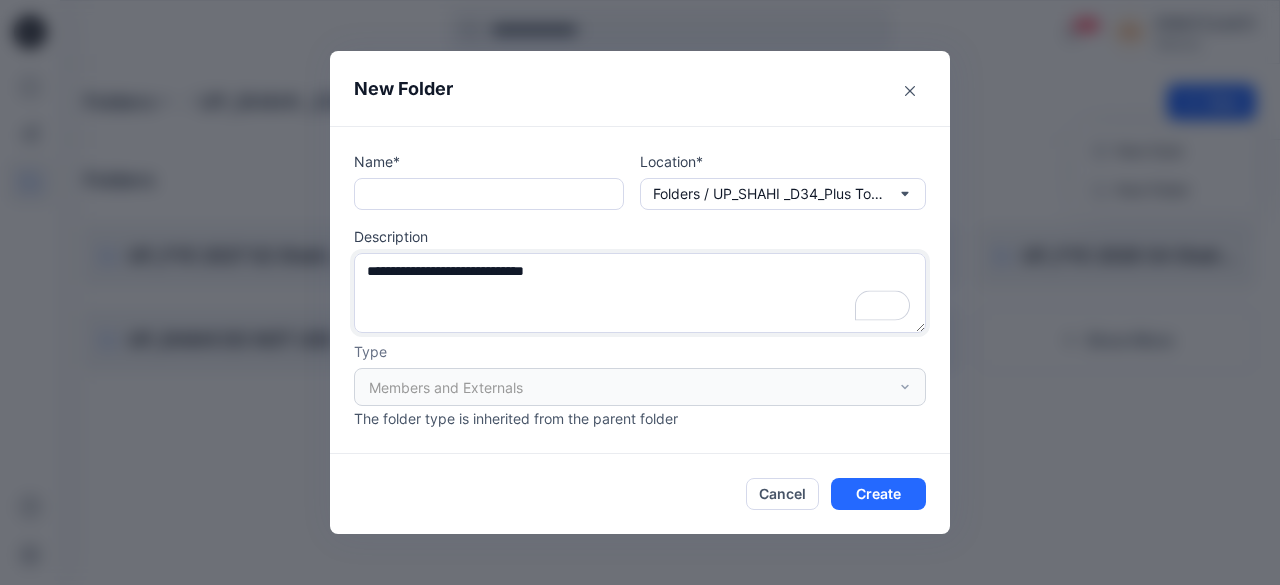 click on "**********" at bounding box center [640, 293] 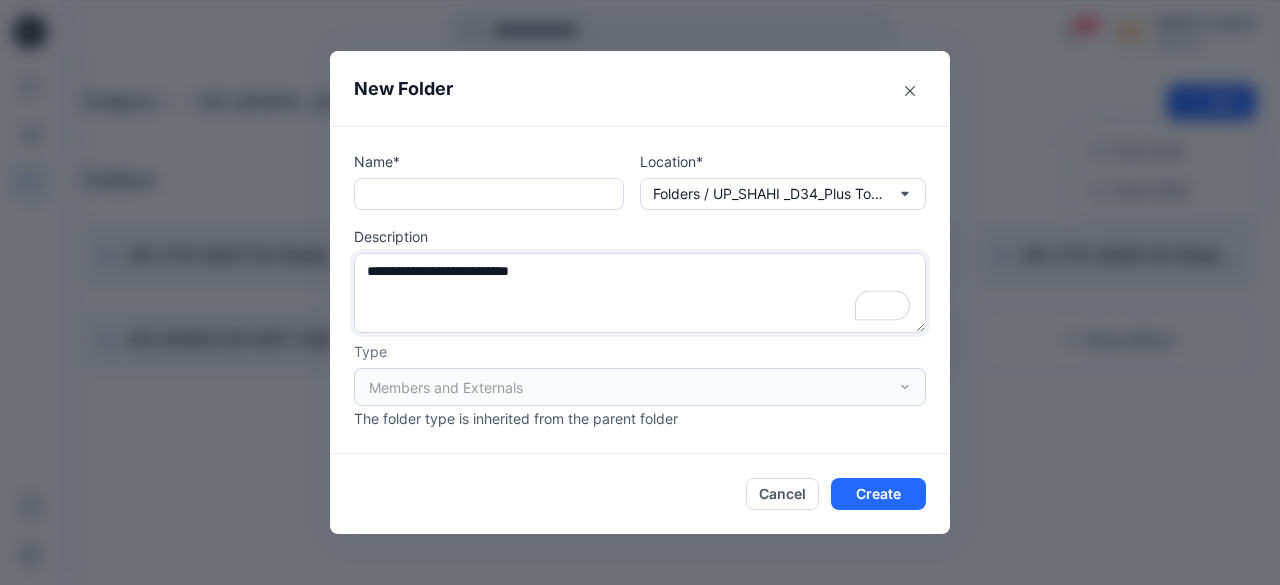 click on "**********" at bounding box center [640, 293] 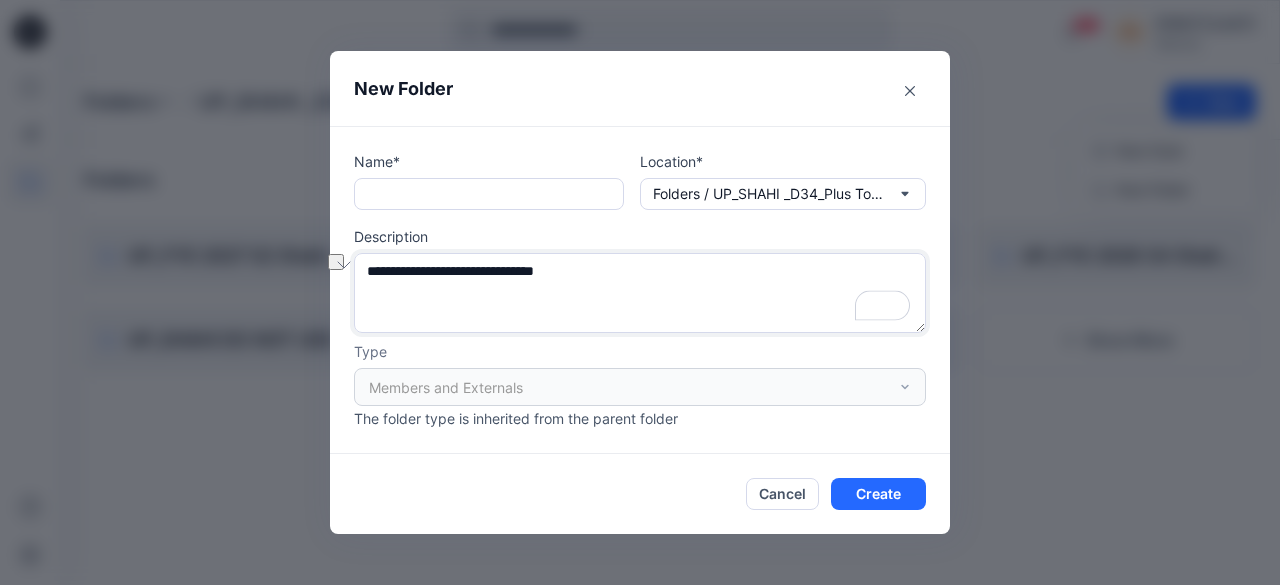 drag, startPoint x: 647, startPoint y: 275, endPoint x: 330, endPoint y: 279, distance: 317.02524 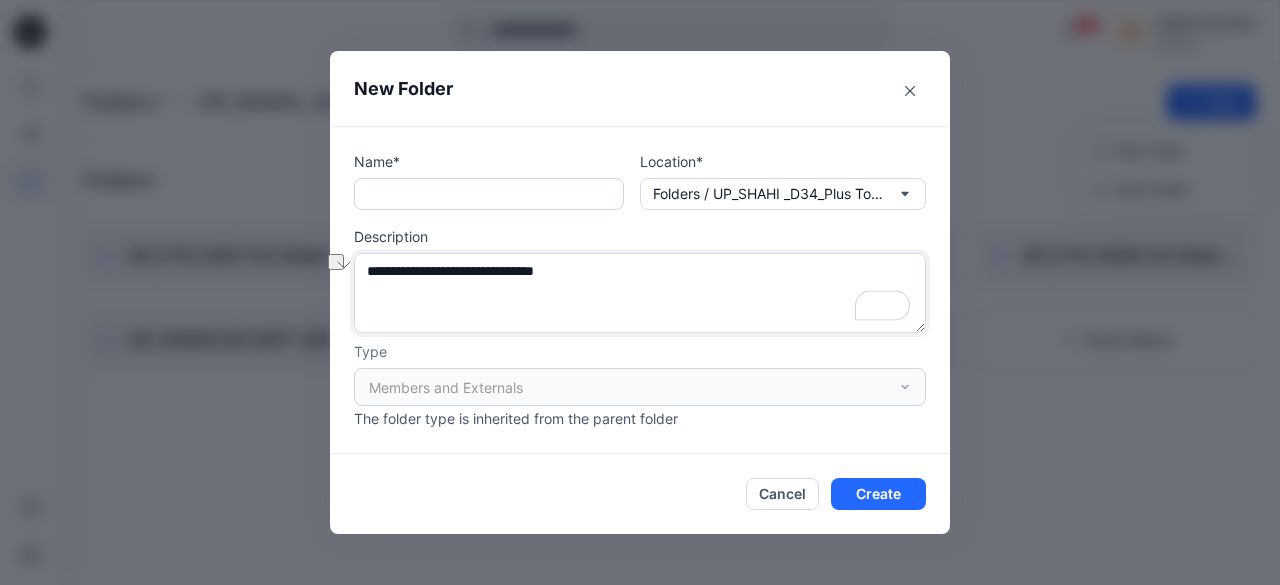 type on "**********" 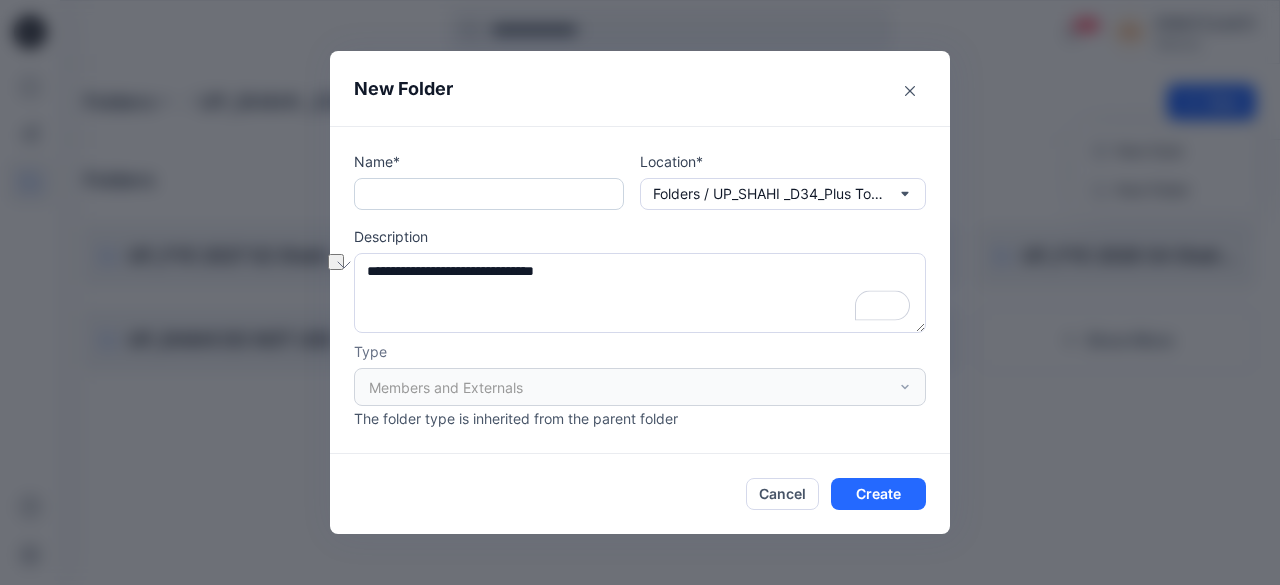 click at bounding box center (489, 194) 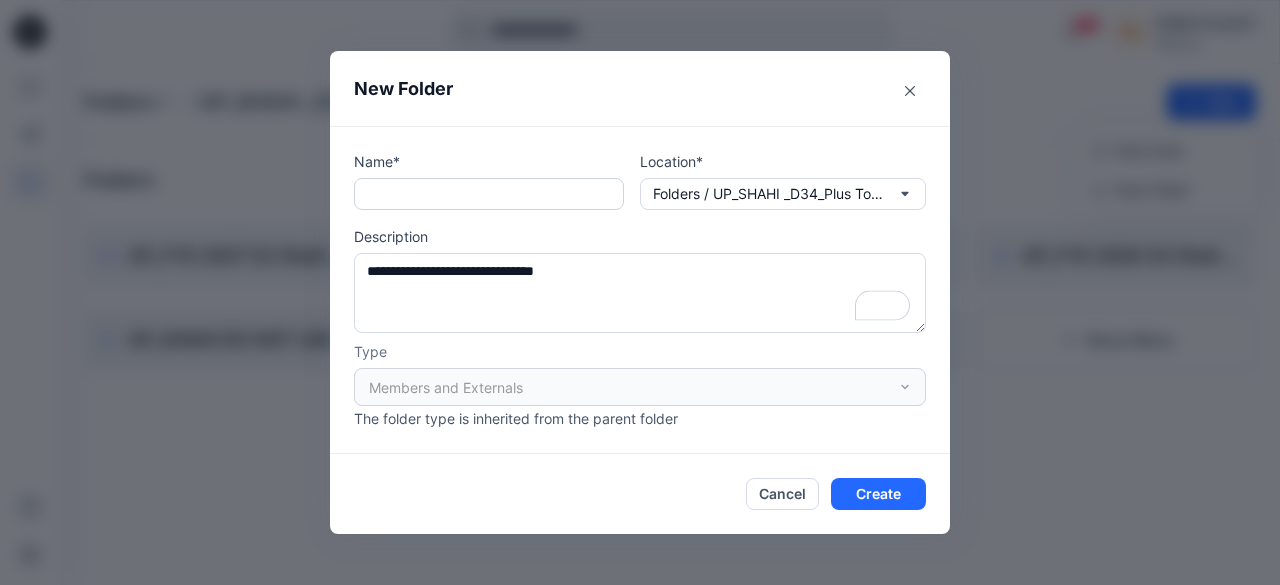 paste on "**********" 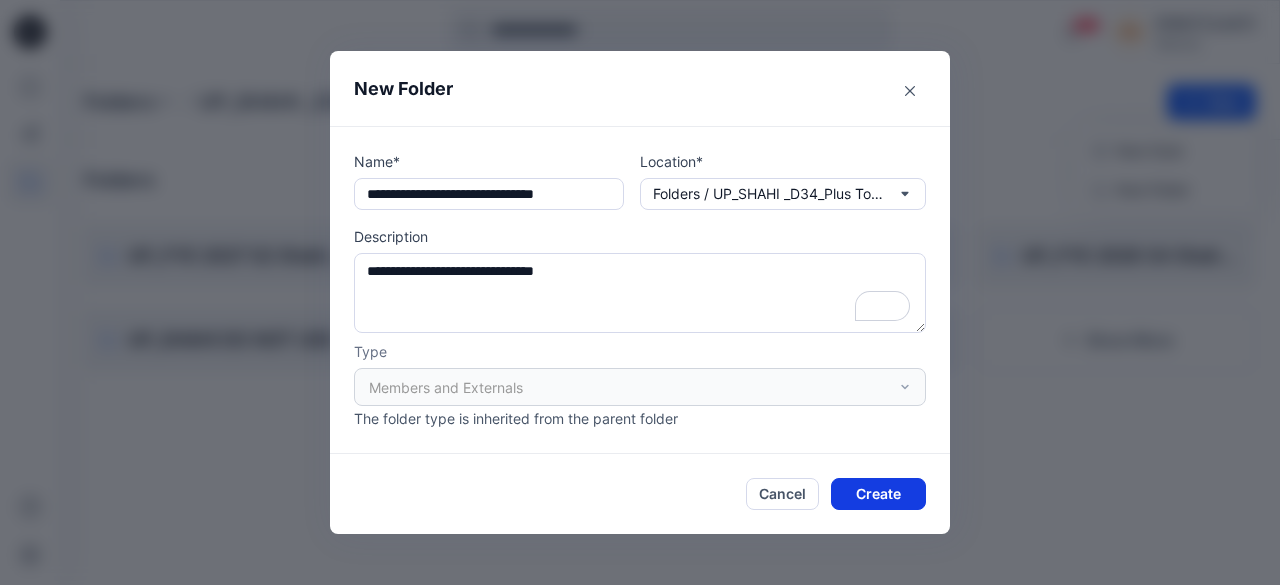 type on "**********" 